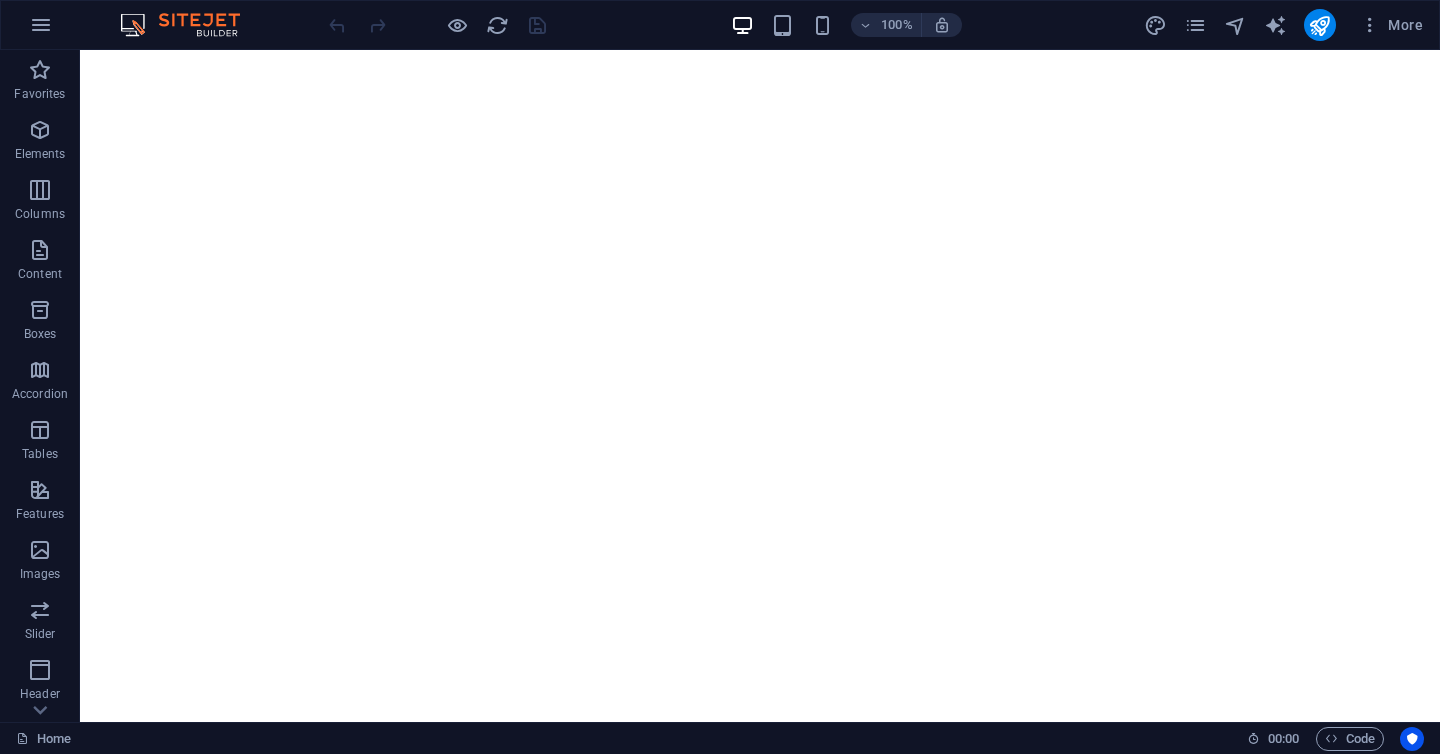 scroll, scrollTop: 0, scrollLeft: 0, axis: both 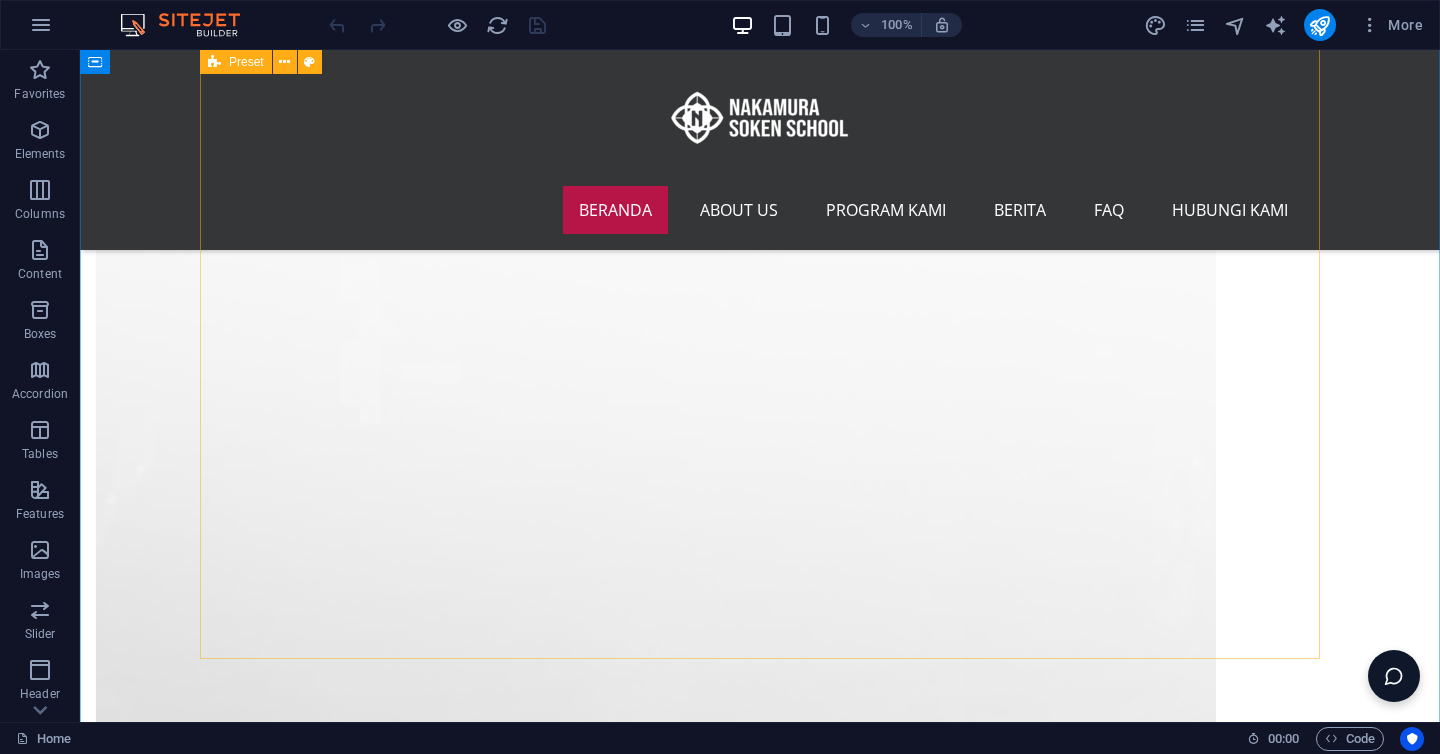 click at bounding box center (760, 8813) 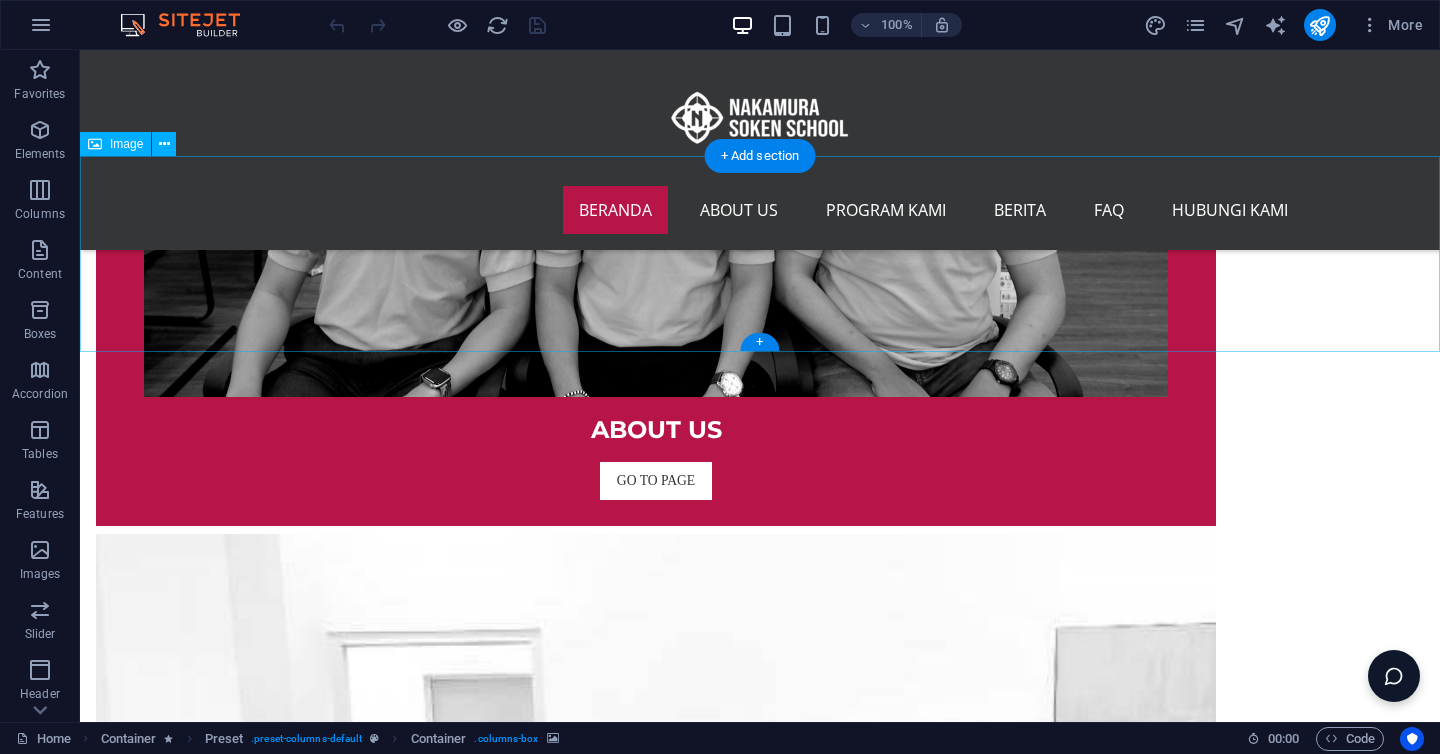 scroll, scrollTop: 1579, scrollLeft: 0, axis: vertical 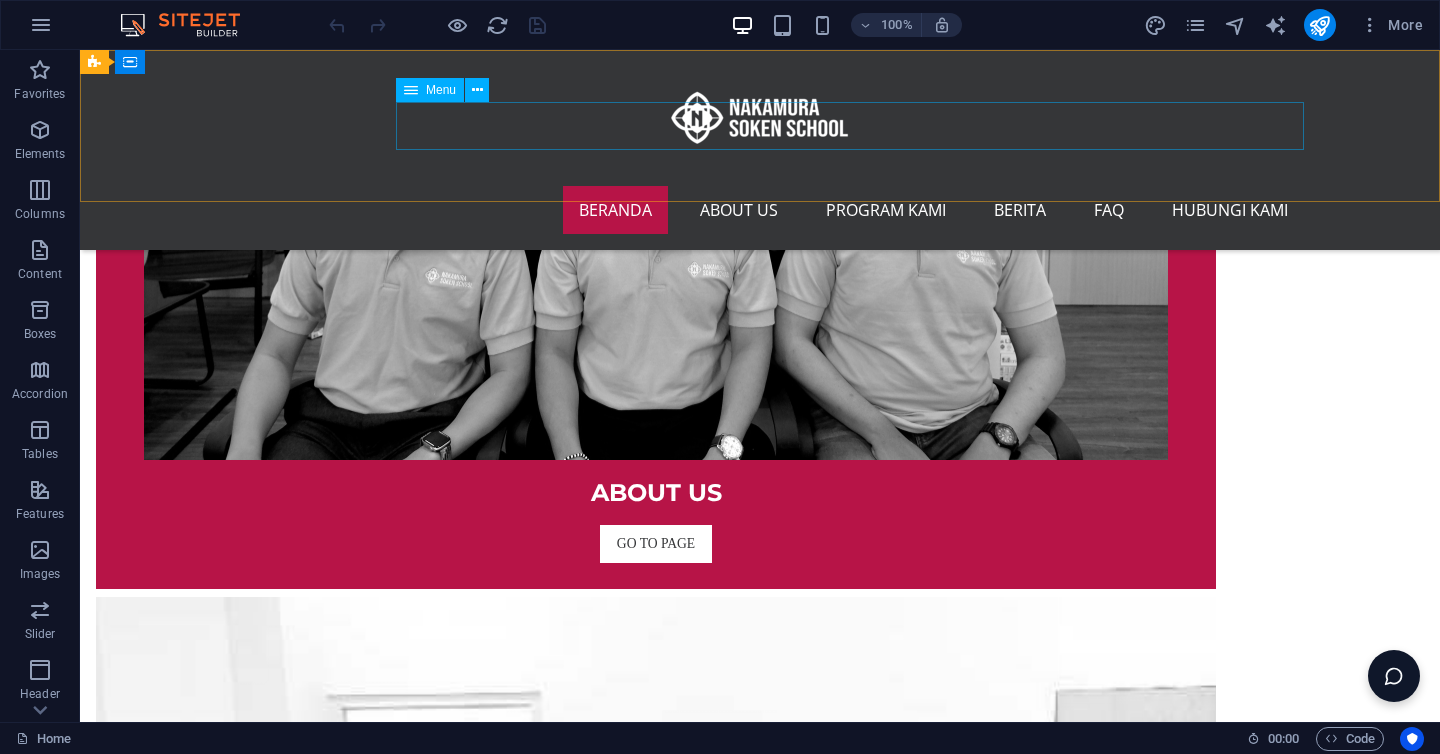 click on "Beranda About us Program Kami Berita FAQ Hubungi Kami" at bounding box center [760, 210] 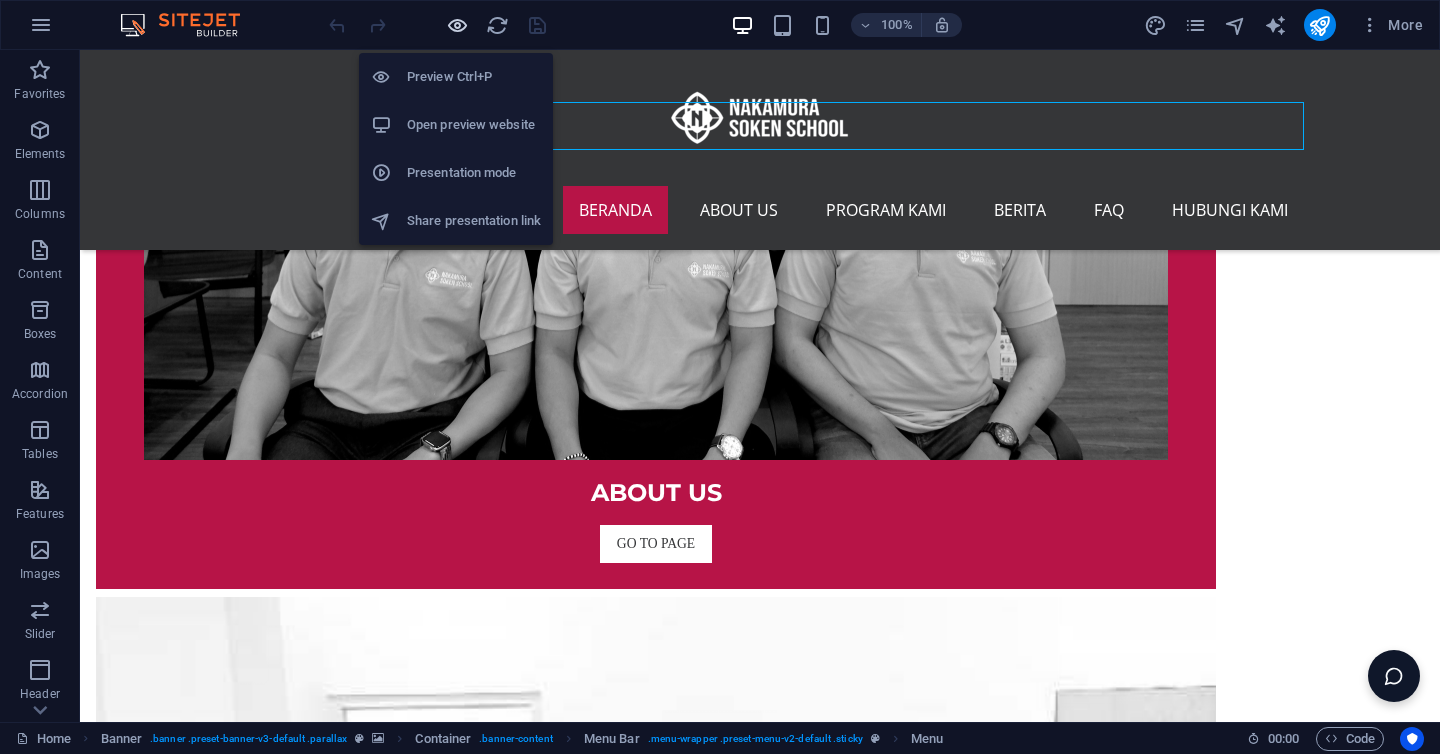 click at bounding box center [457, 25] 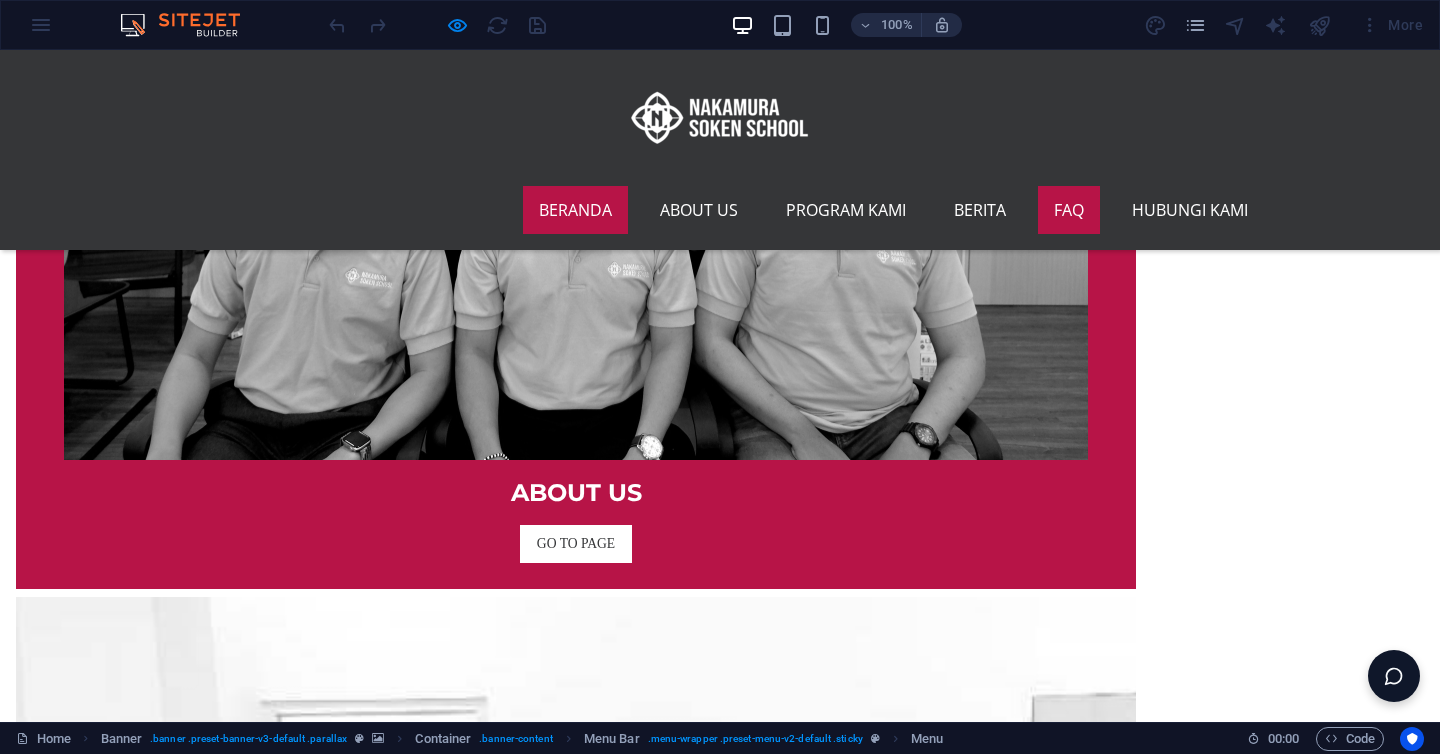 click on "FAQ" at bounding box center [1069, 210] 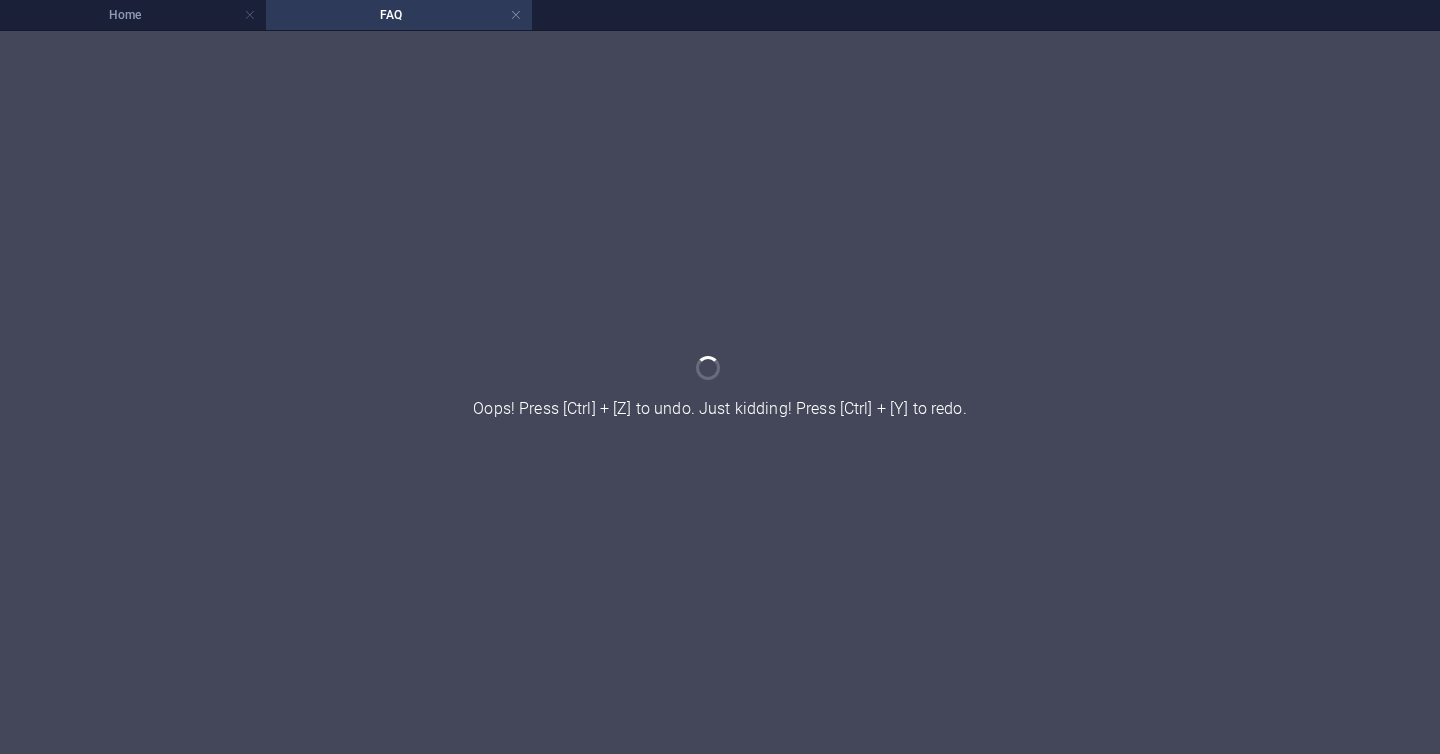 scroll, scrollTop: 0, scrollLeft: 0, axis: both 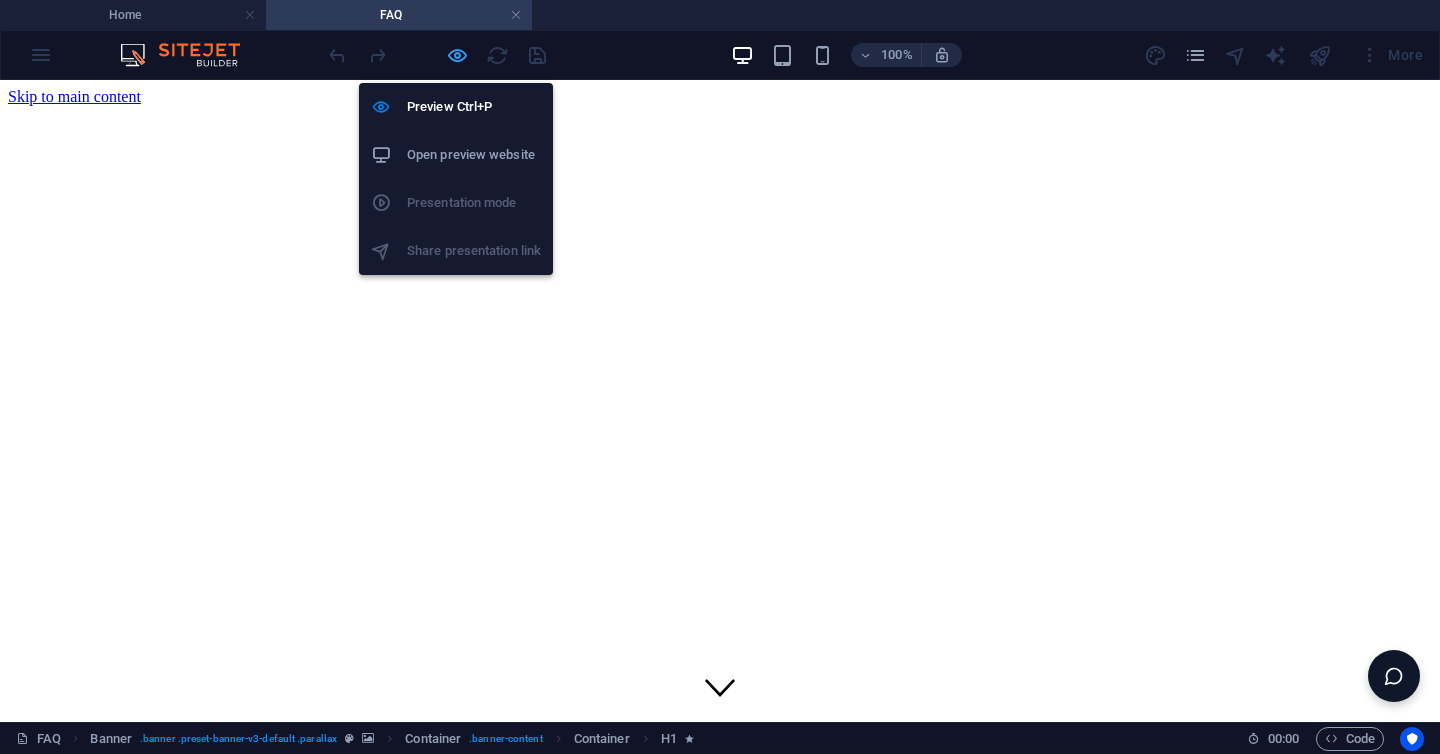 click at bounding box center [457, 55] 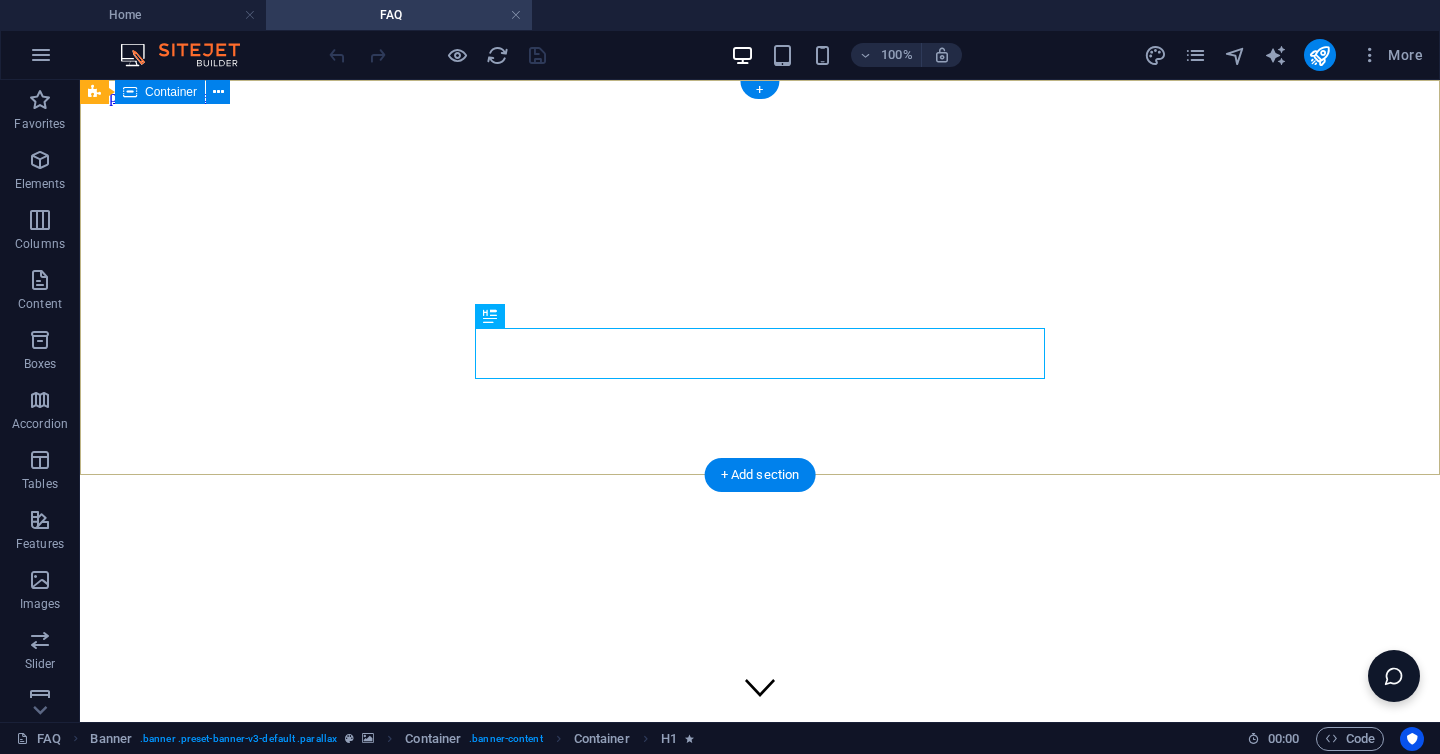 click on "Beranda About us Program Kami Berita FAQ Hubungi Kami FREQUENTLY ASK QUESTIONS" at bounding box center (760, 1675) 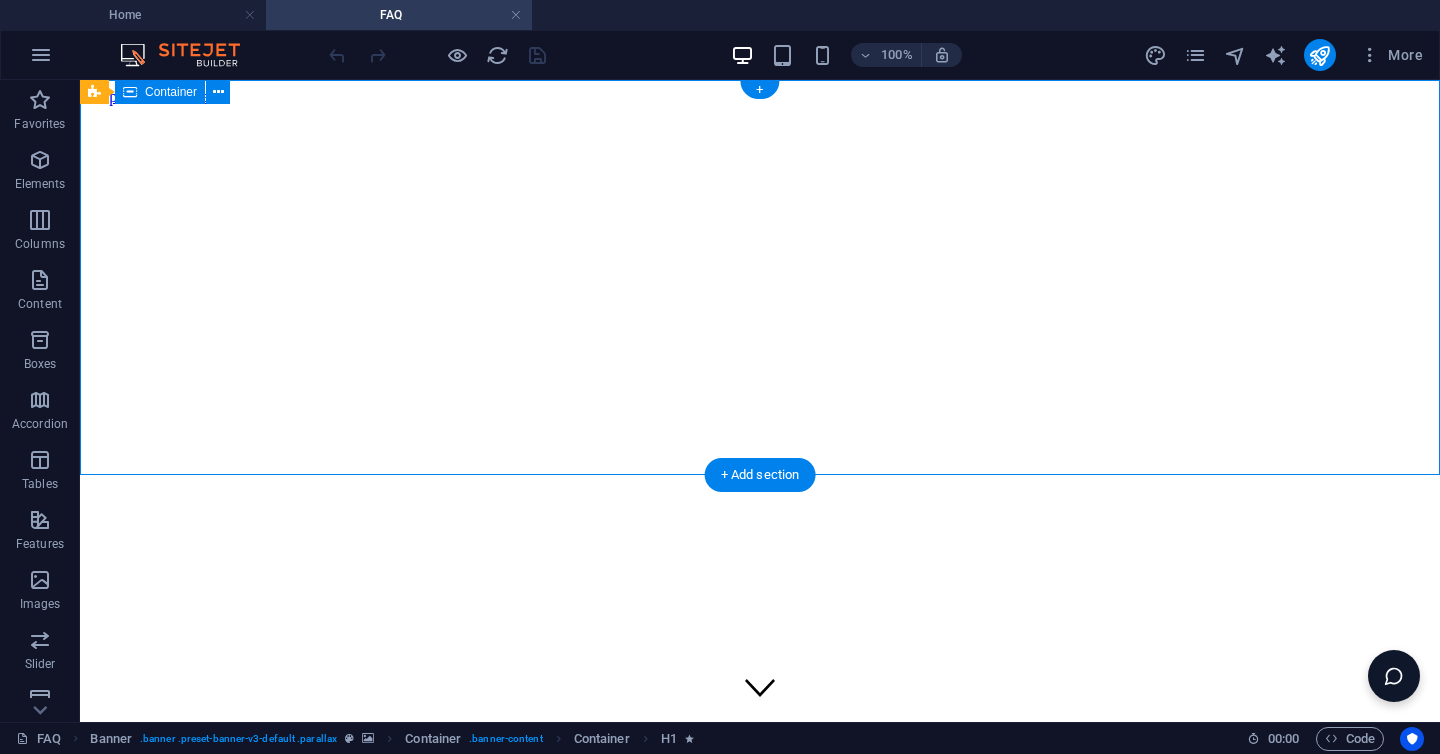 click on "Beranda About us Program Kami Berita FAQ Hubungi Kami FREQUENTLY ASK QUESTIONS" at bounding box center (760, 1675) 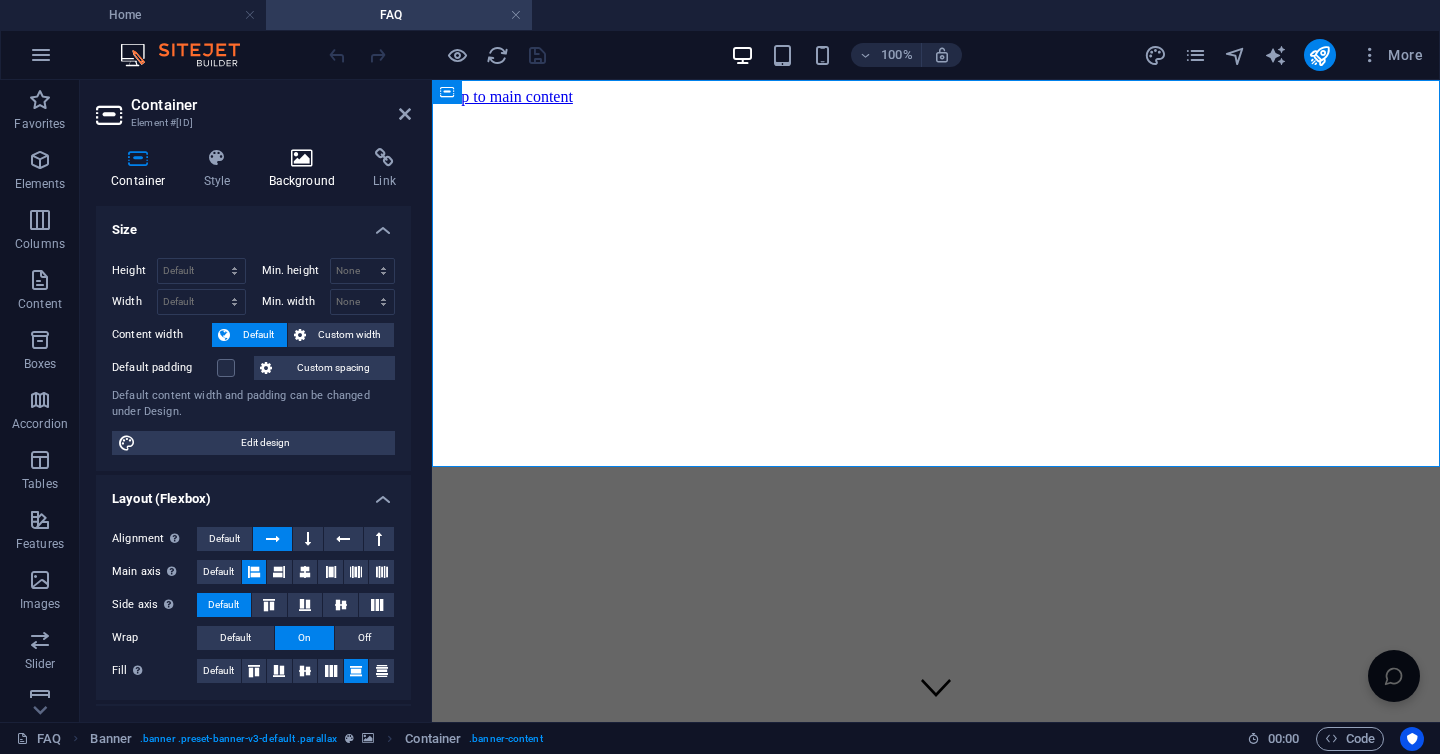 click at bounding box center [302, 158] 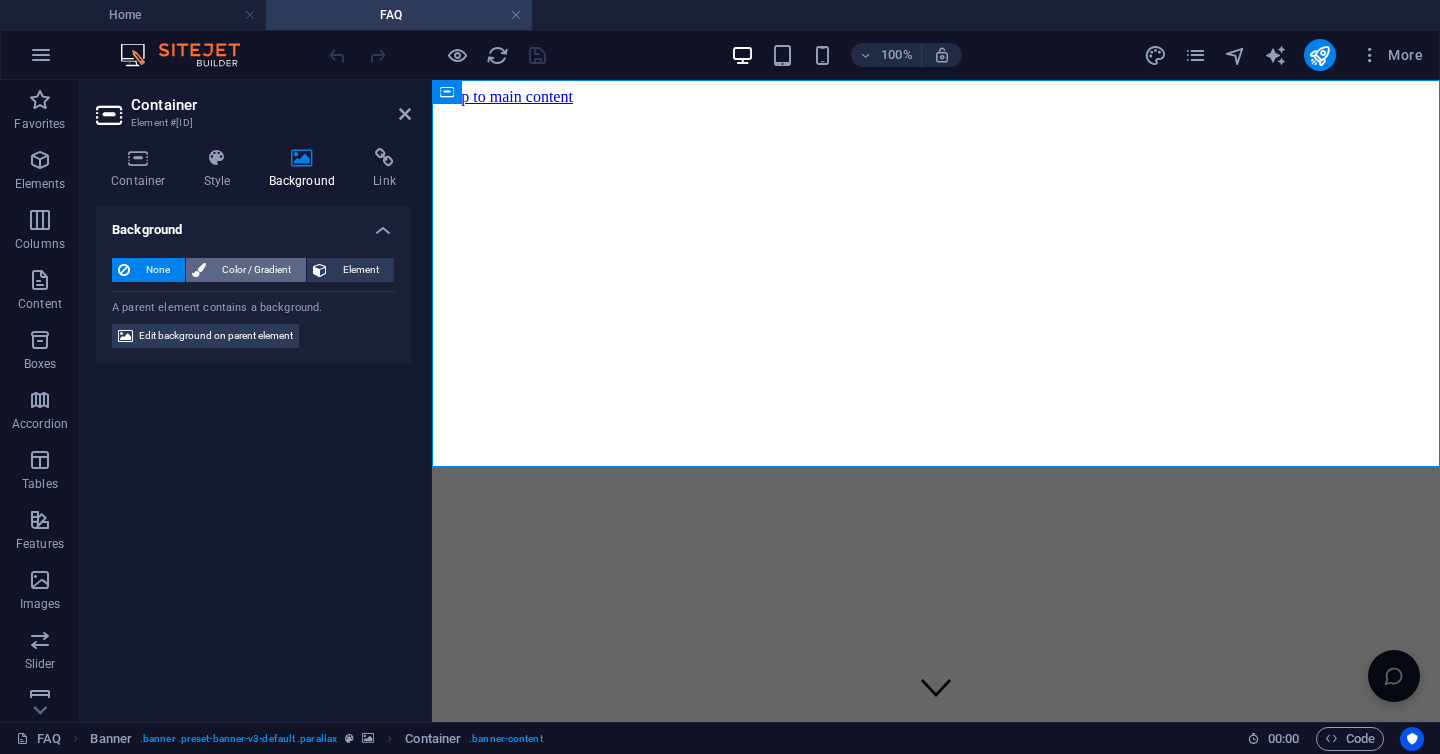 click on "Color / Gradient" at bounding box center (256, 270) 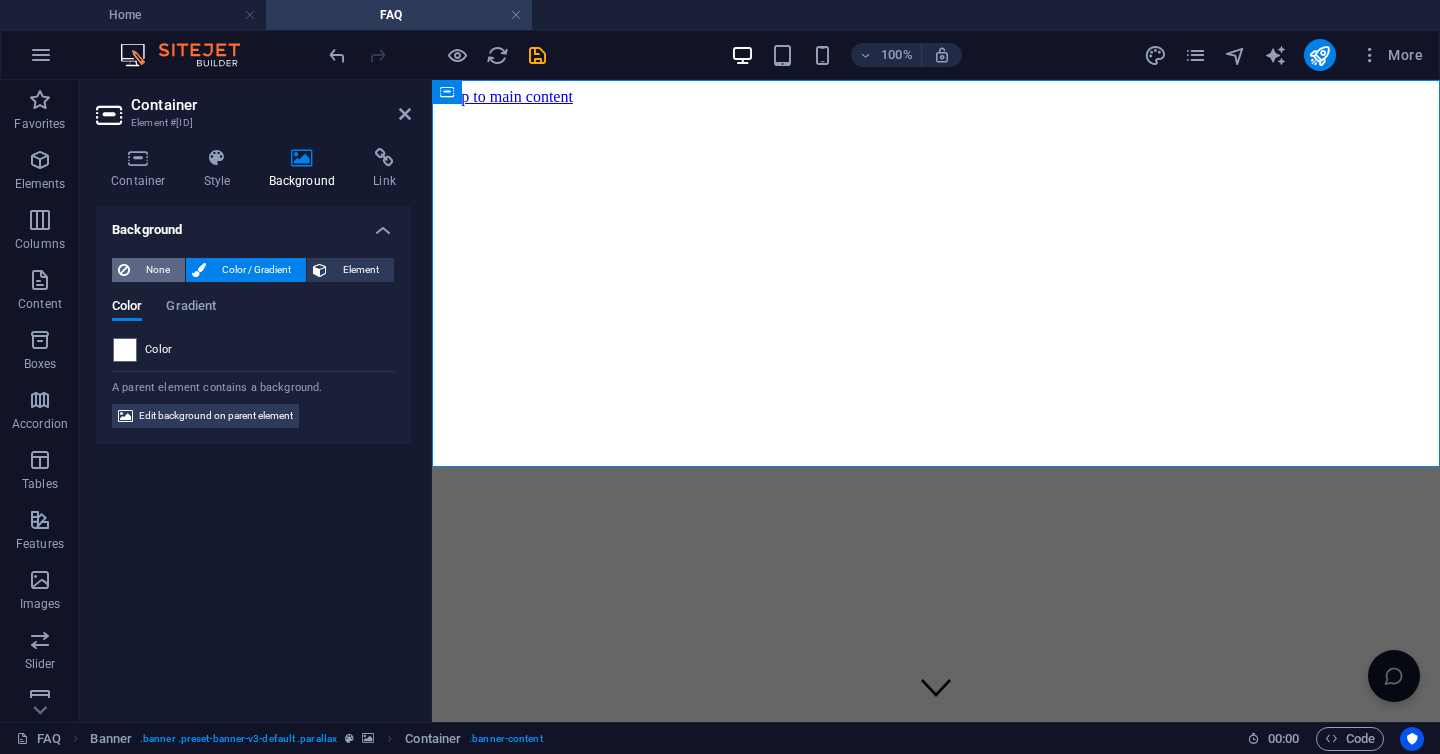 click on "None" at bounding box center (157, 270) 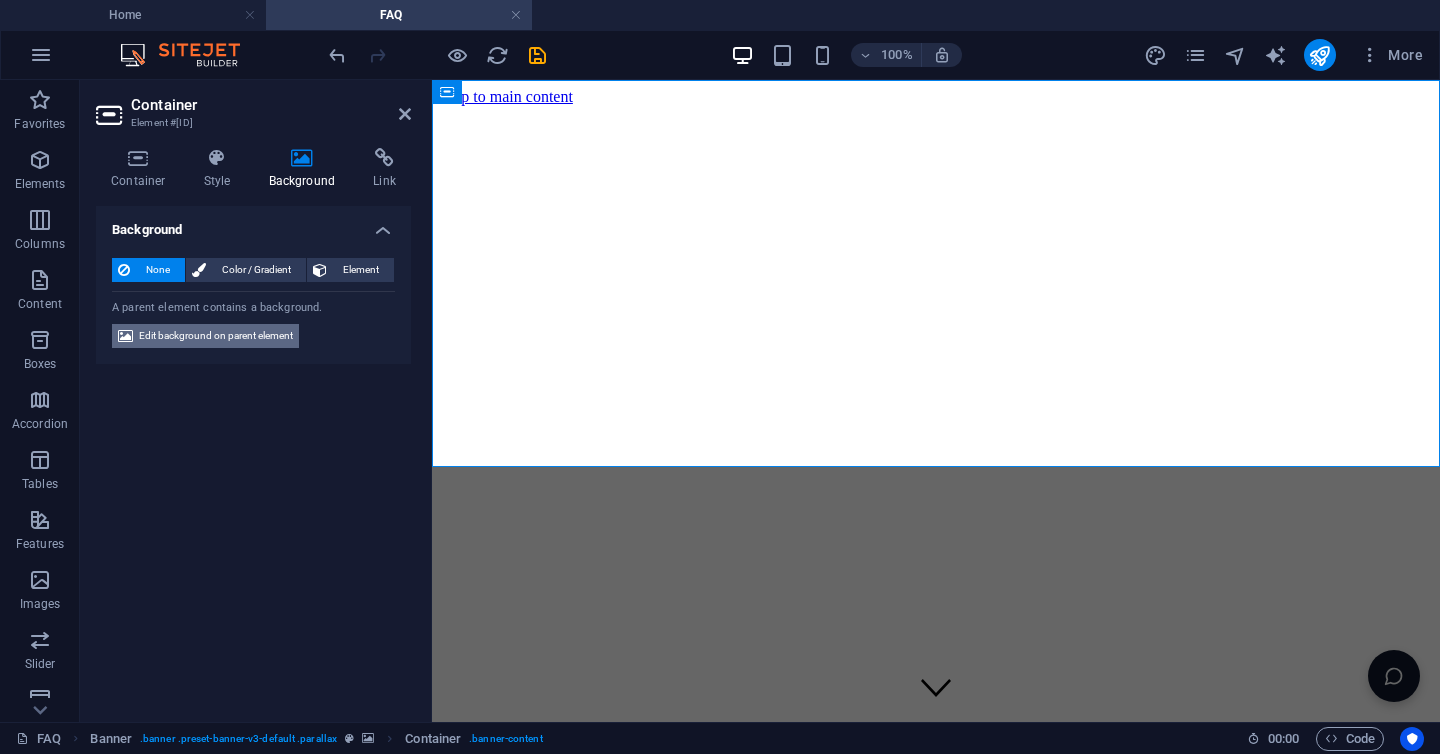 click on "Edit background on parent element" at bounding box center [216, 336] 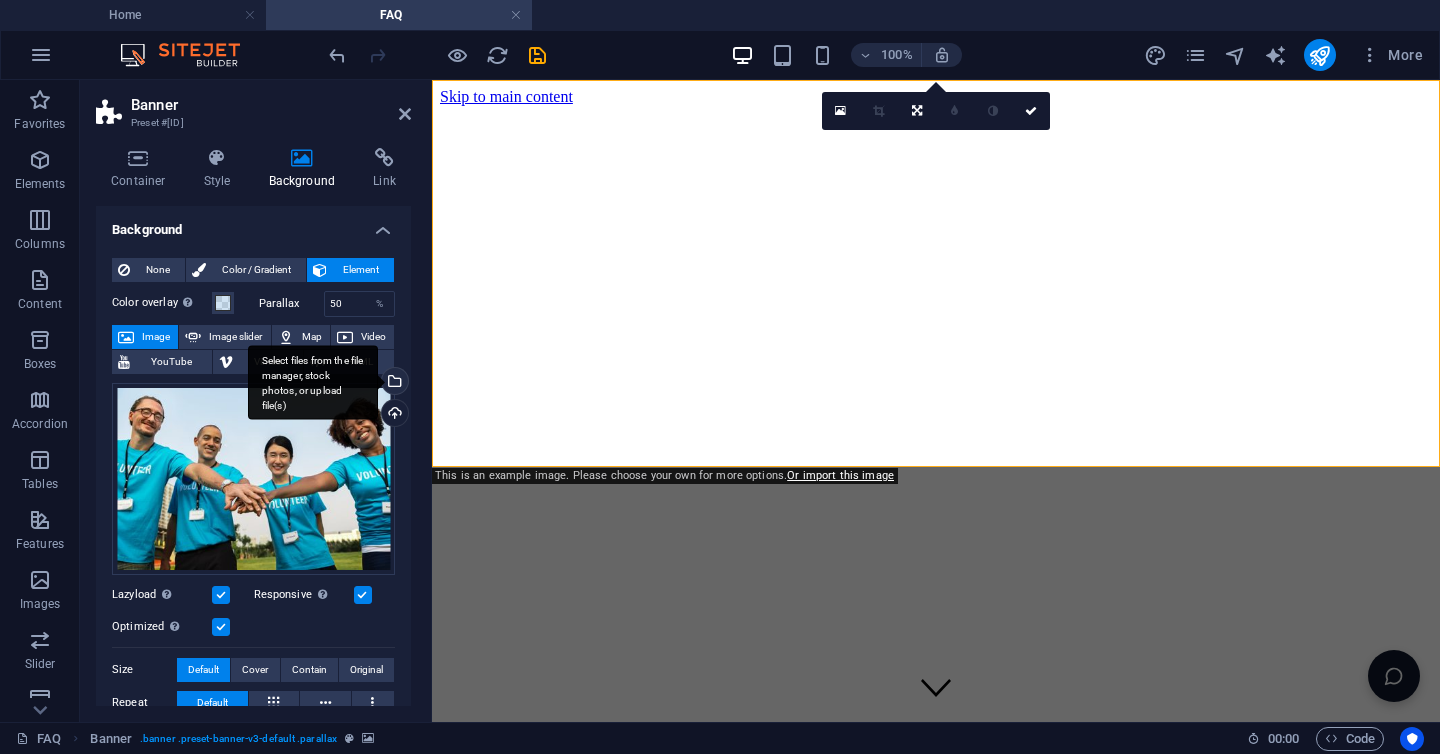 scroll, scrollTop: 93, scrollLeft: 0, axis: vertical 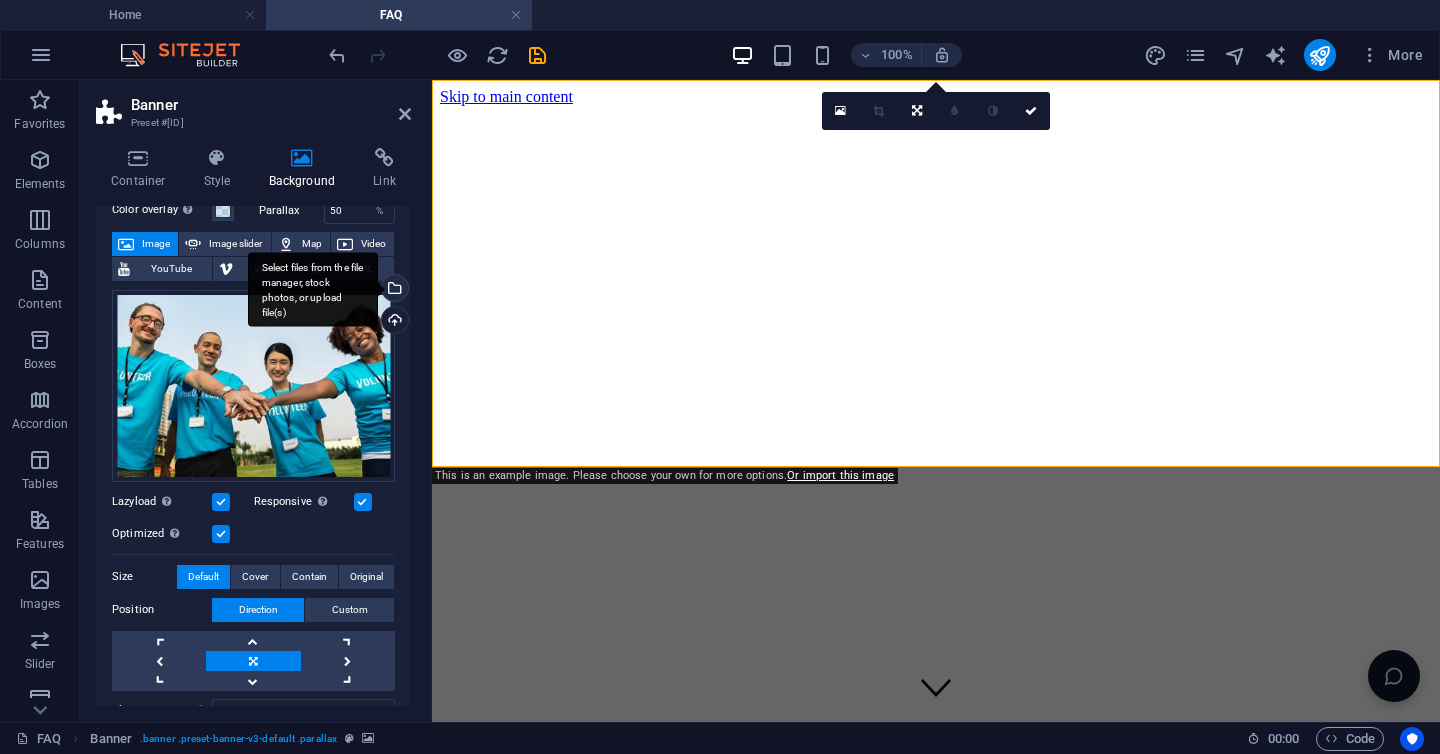 click on "Select files from the file manager, stock photos, or upload file(s)" at bounding box center (393, 290) 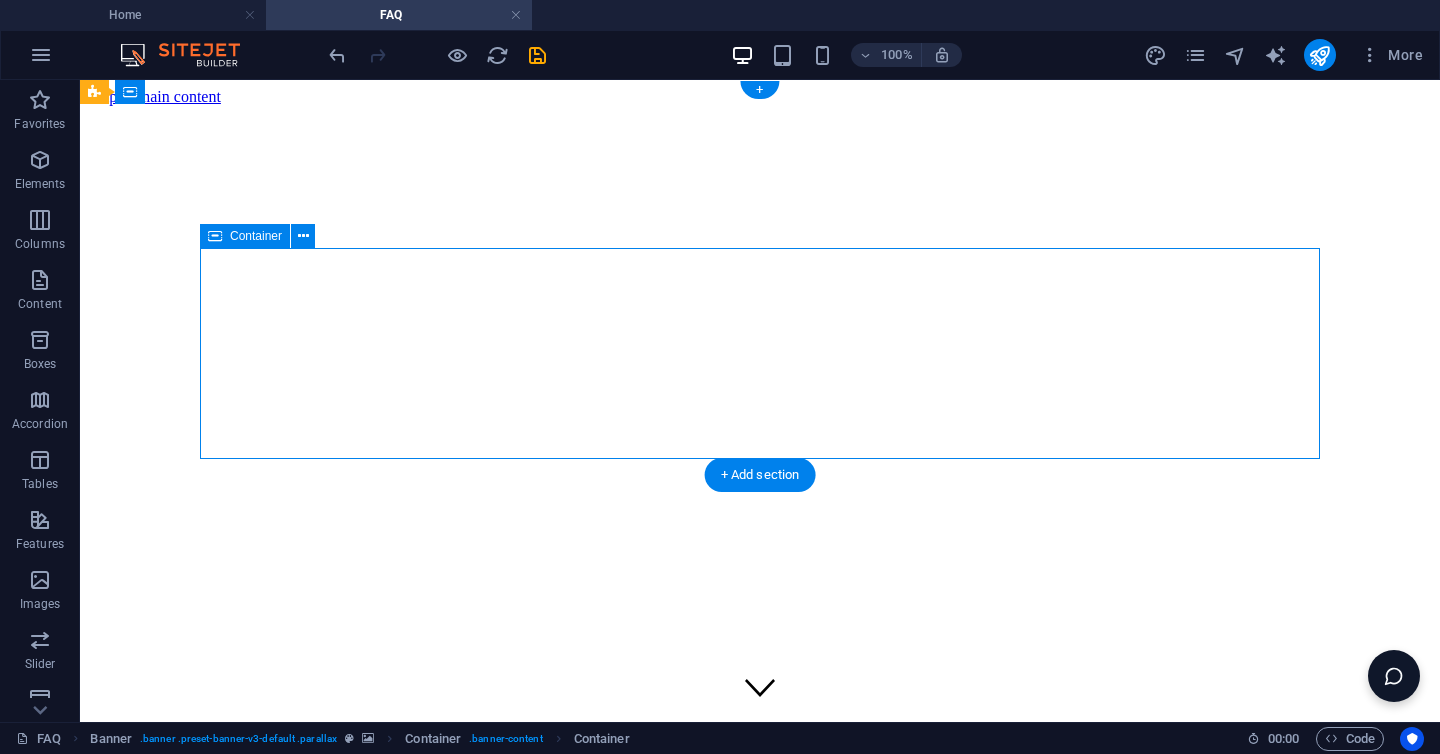 drag, startPoint x: 555, startPoint y: 400, endPoint x: 911, endPoint y: 378, distance: 356.67914 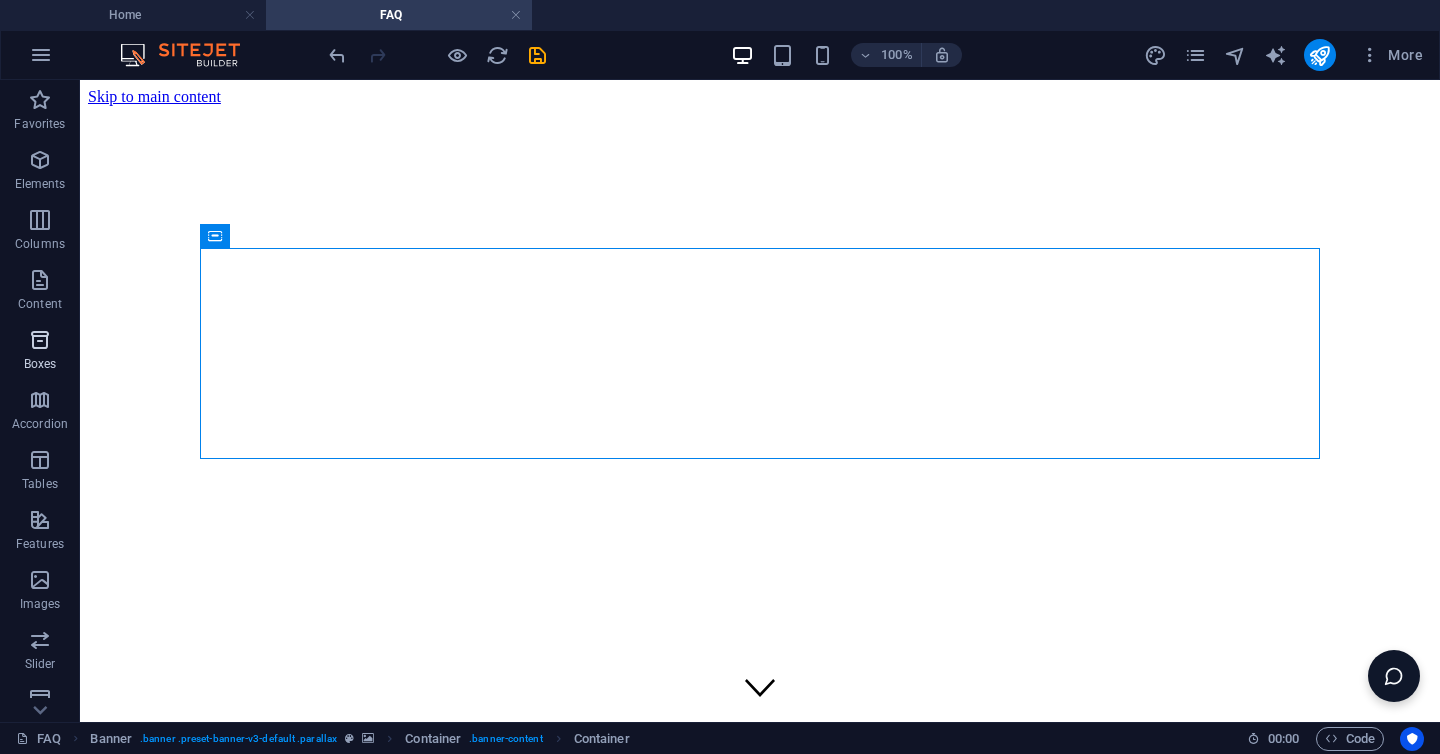 click on "Boxes" at bounding box center [40, 352] 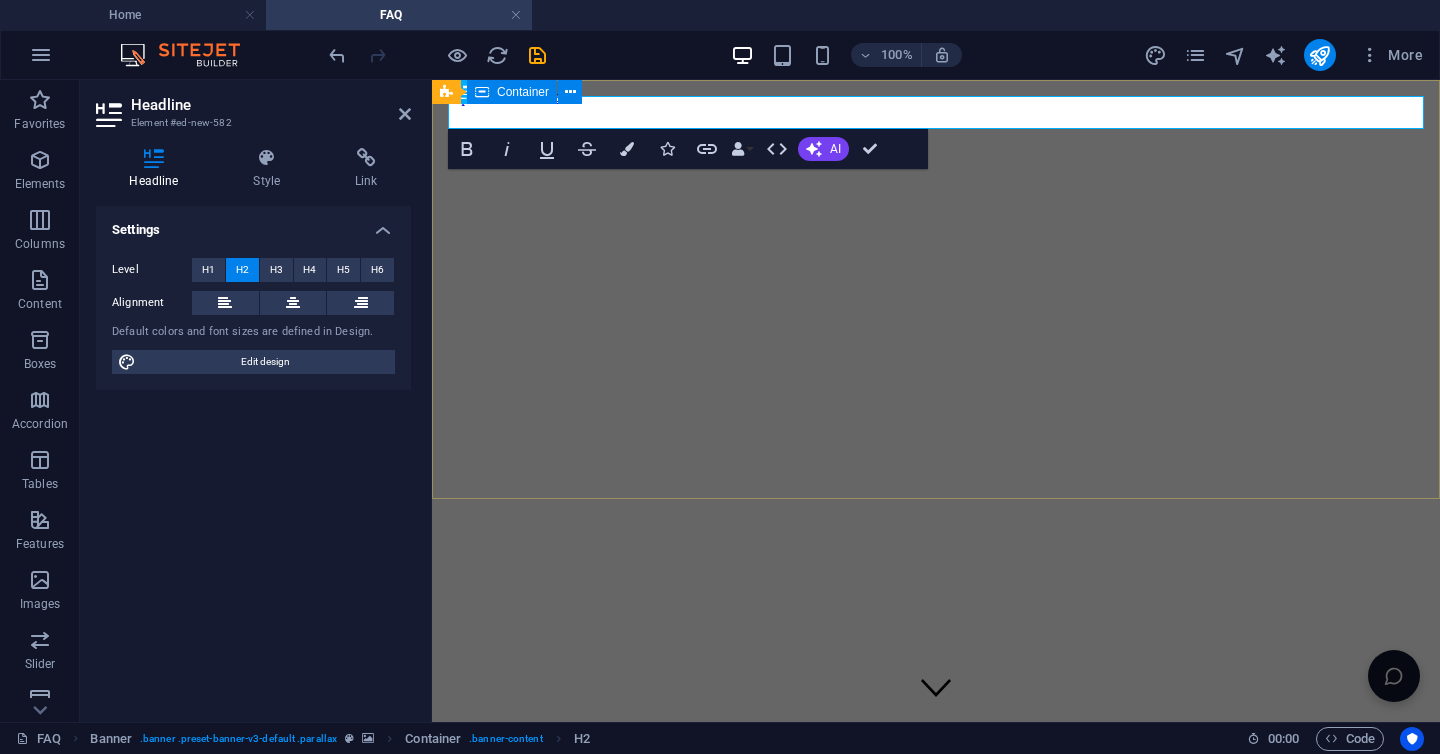 click on "New headline Beranda About us Program Kami Berita FAQ Hubungi Kami FREQUENTLY ASK QUESTIONS" at bounding box center (936, 1644) 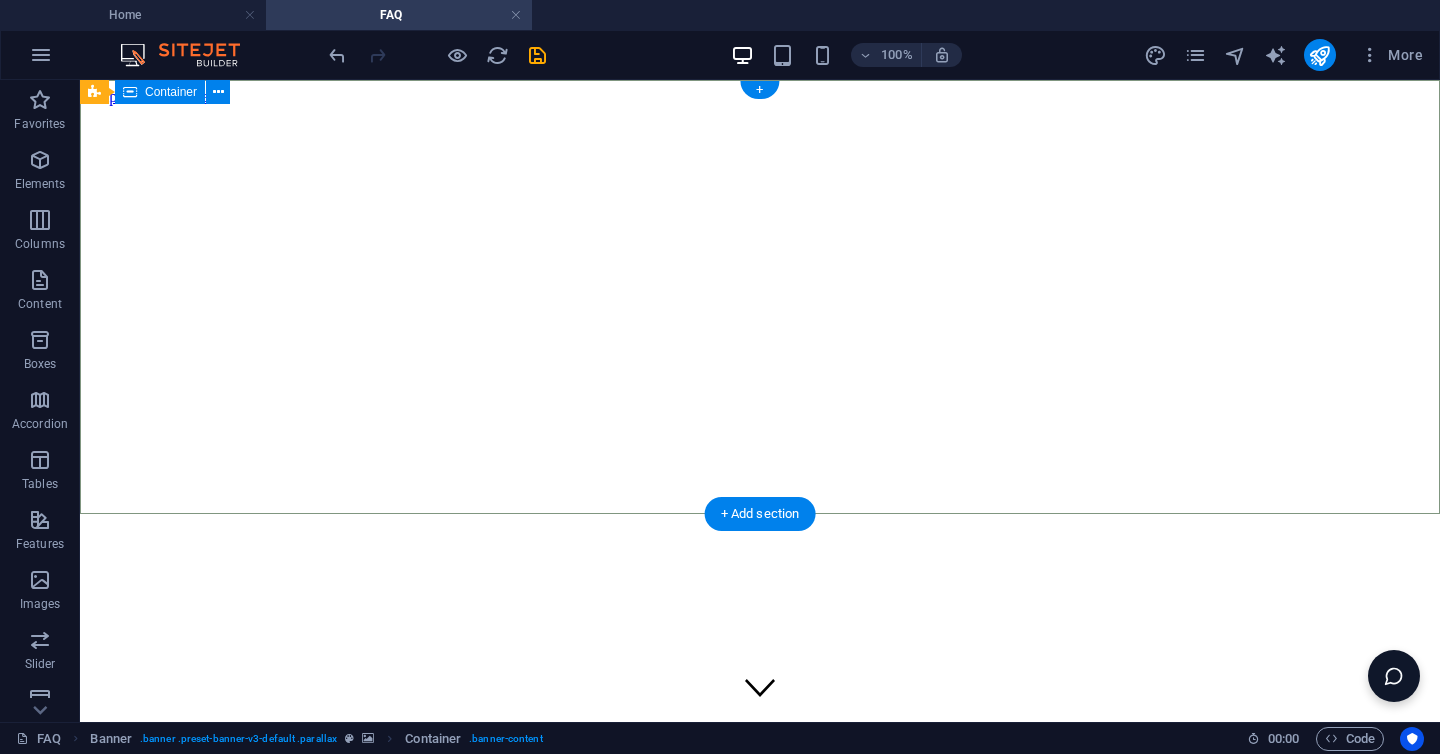 click on "New headline Beranda About us Program Kami Berita FAQ Hubungi Kami FREQUENTLY ASK QUESTIONS" at bounding box center (760, 1877) 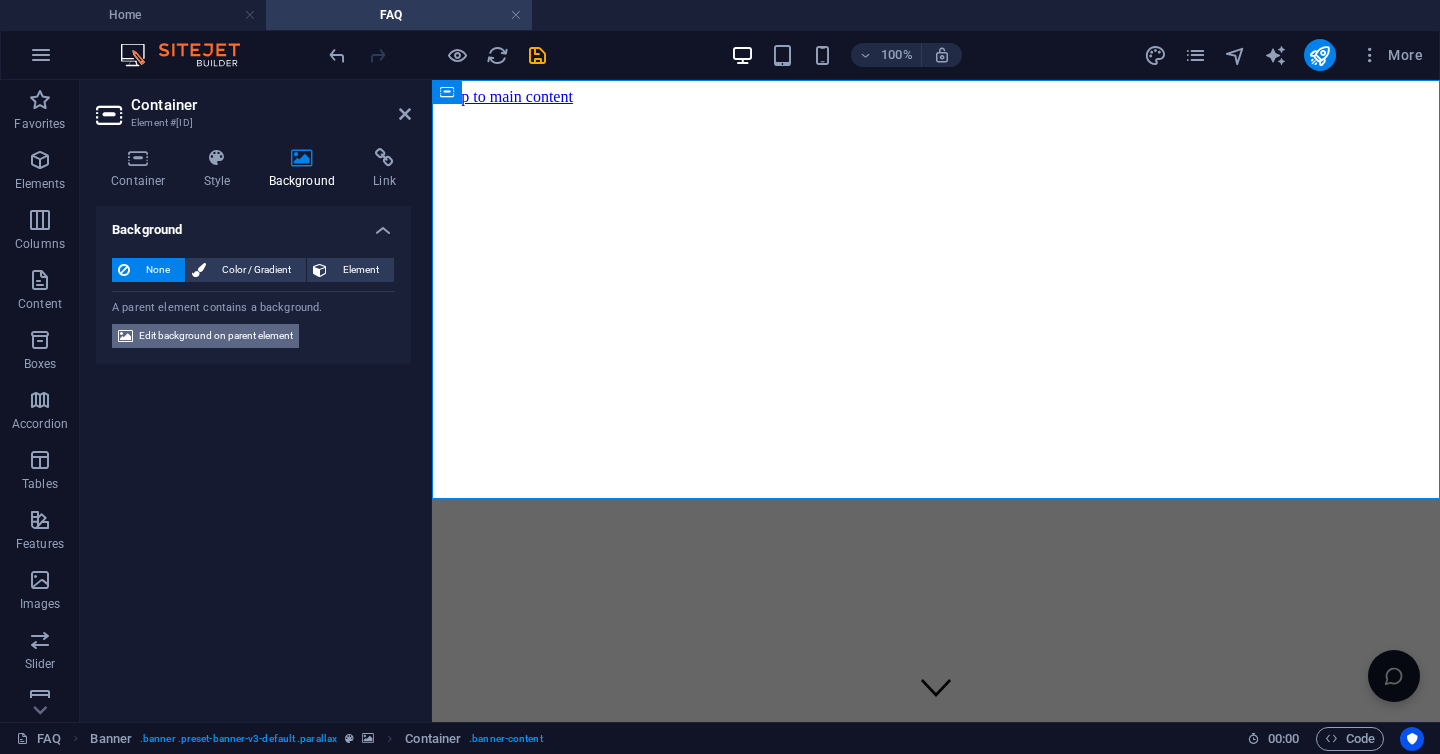 click on "Edit background on parent element" at bounding box center [216, 336] 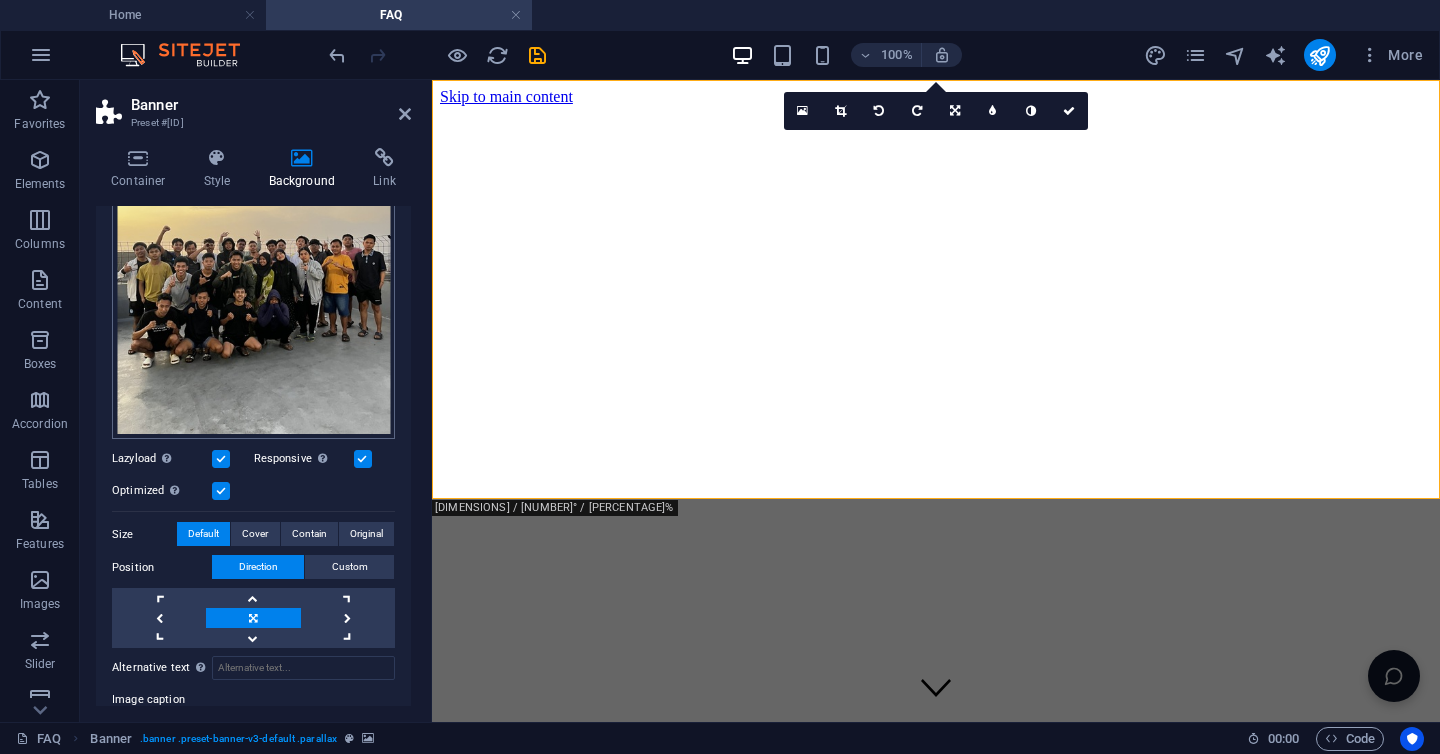 scroll, scrollTop: 422, scrollLeft: 0, axis: vertical 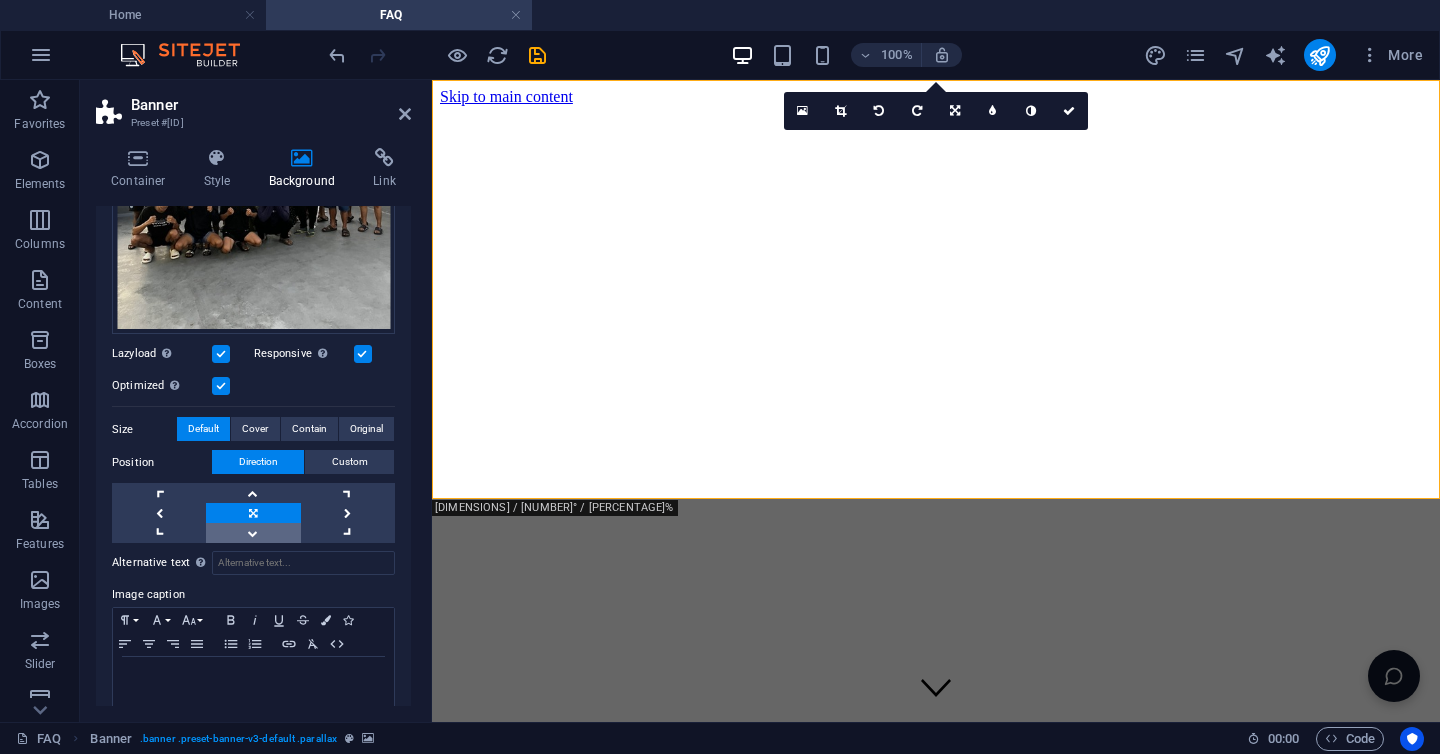click at bounding box center [253, 533] 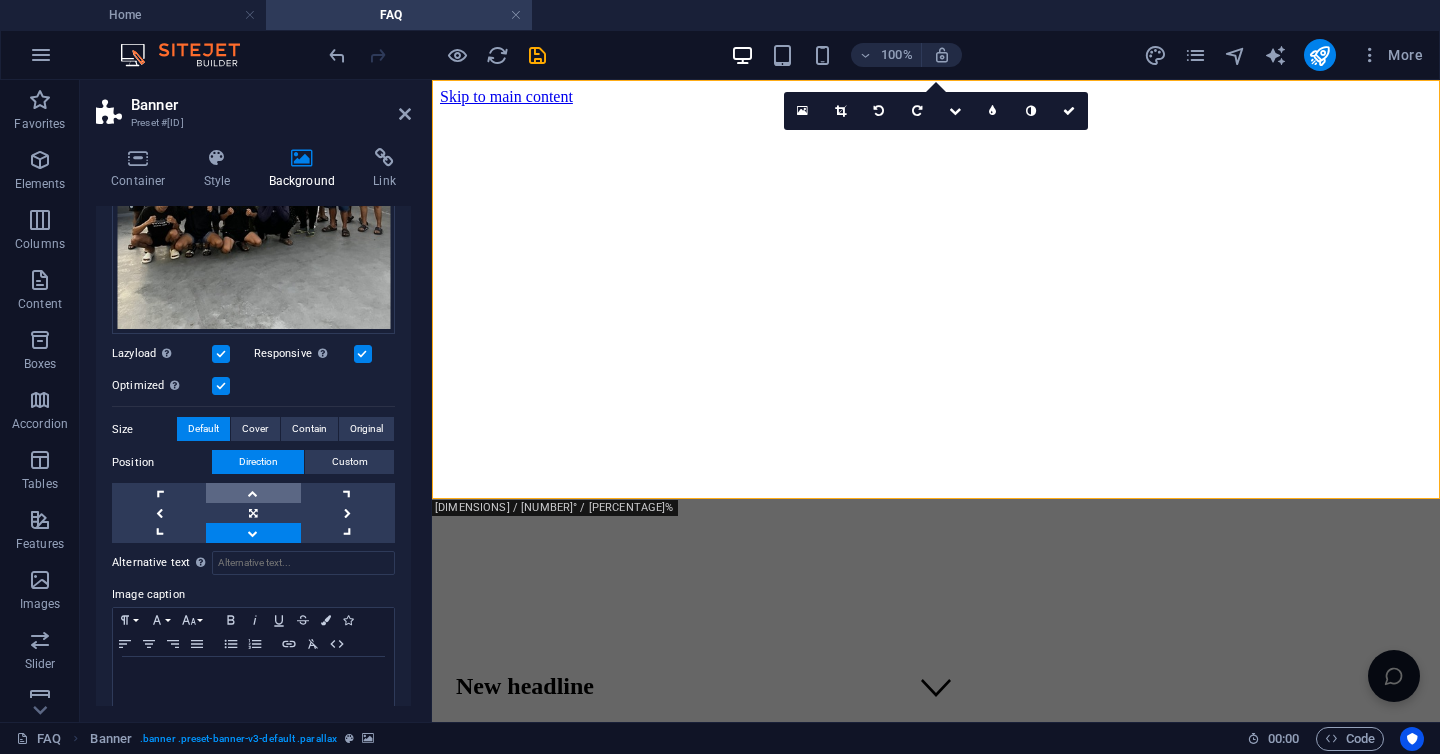click at bounding box center (253, 493) 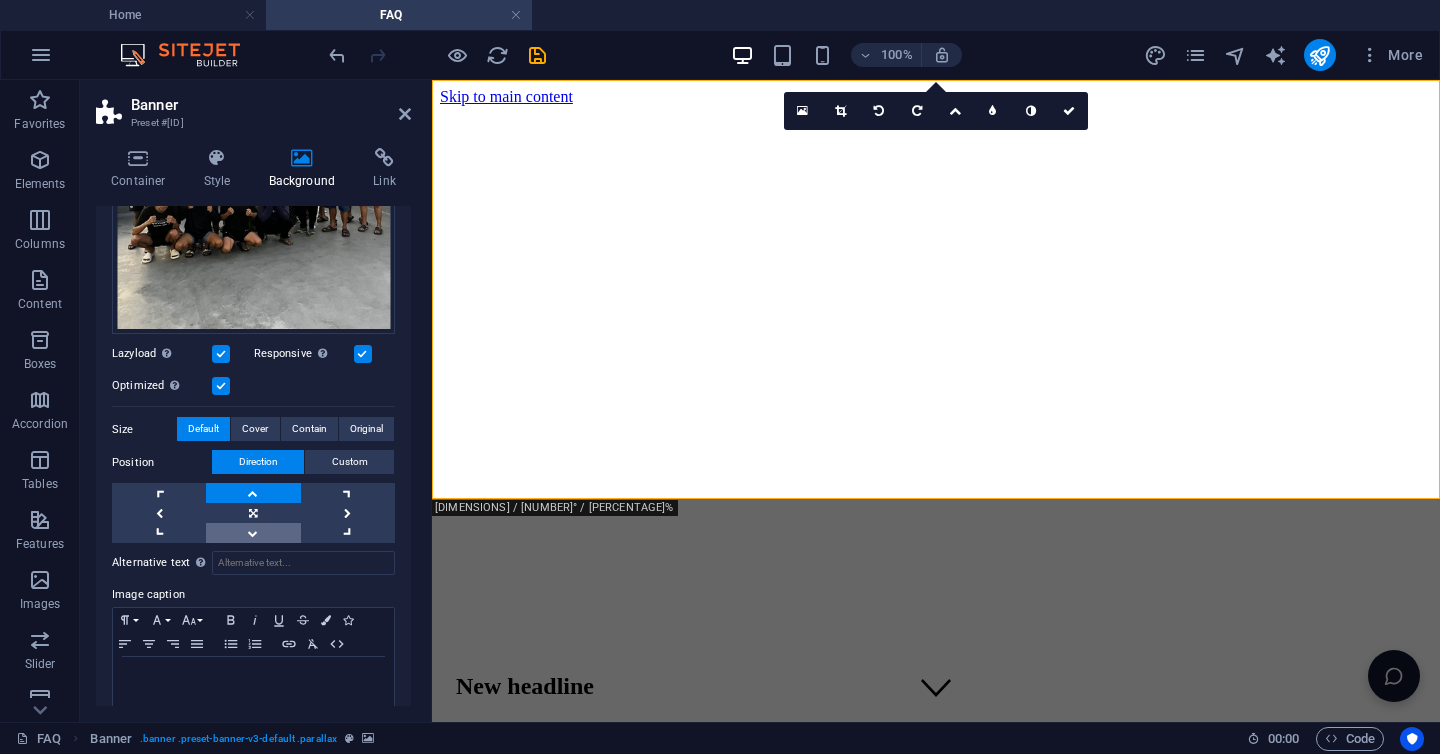 click at bounding box center (253, 533) 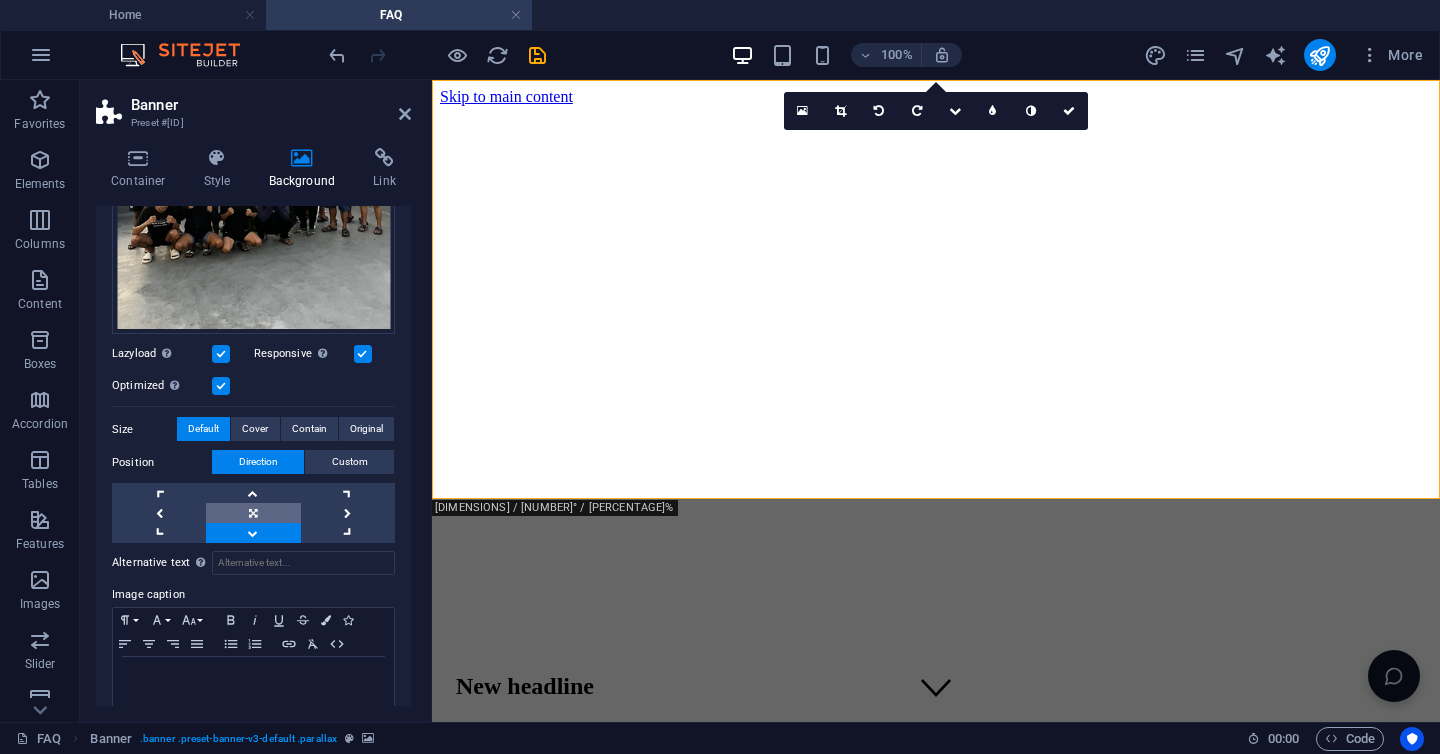 click at bounding box center [253, 513] 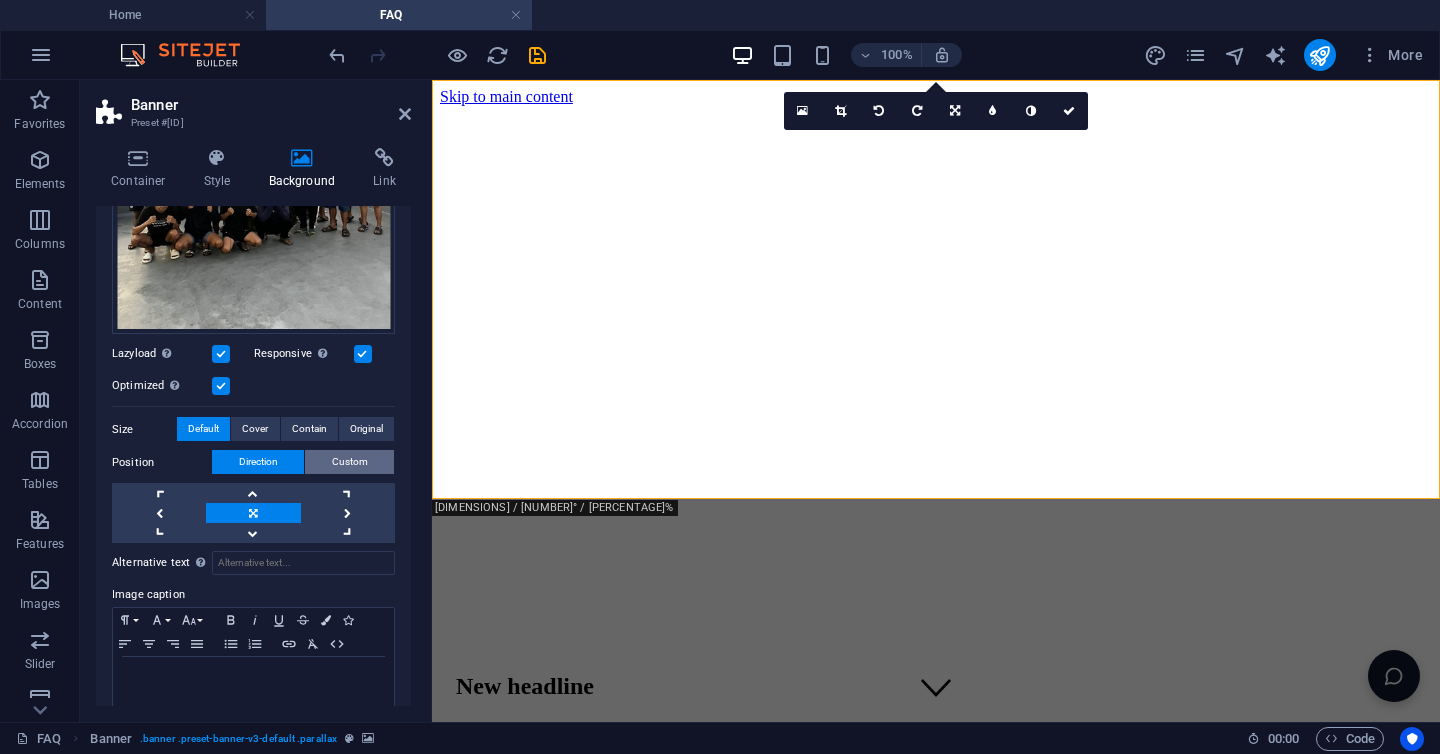 click on "Custom" at bounding box center (350, 462) 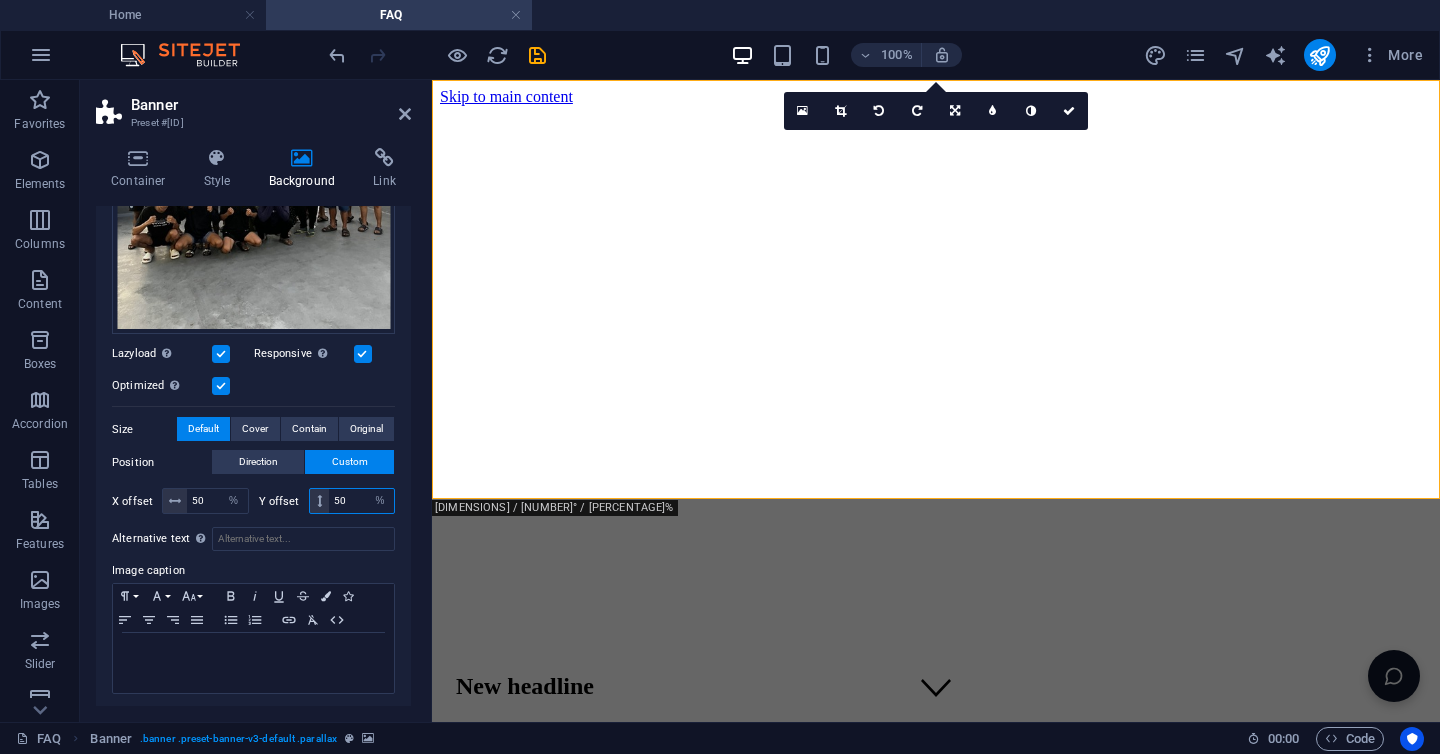 click on "50" at bounding box center [361, 501] 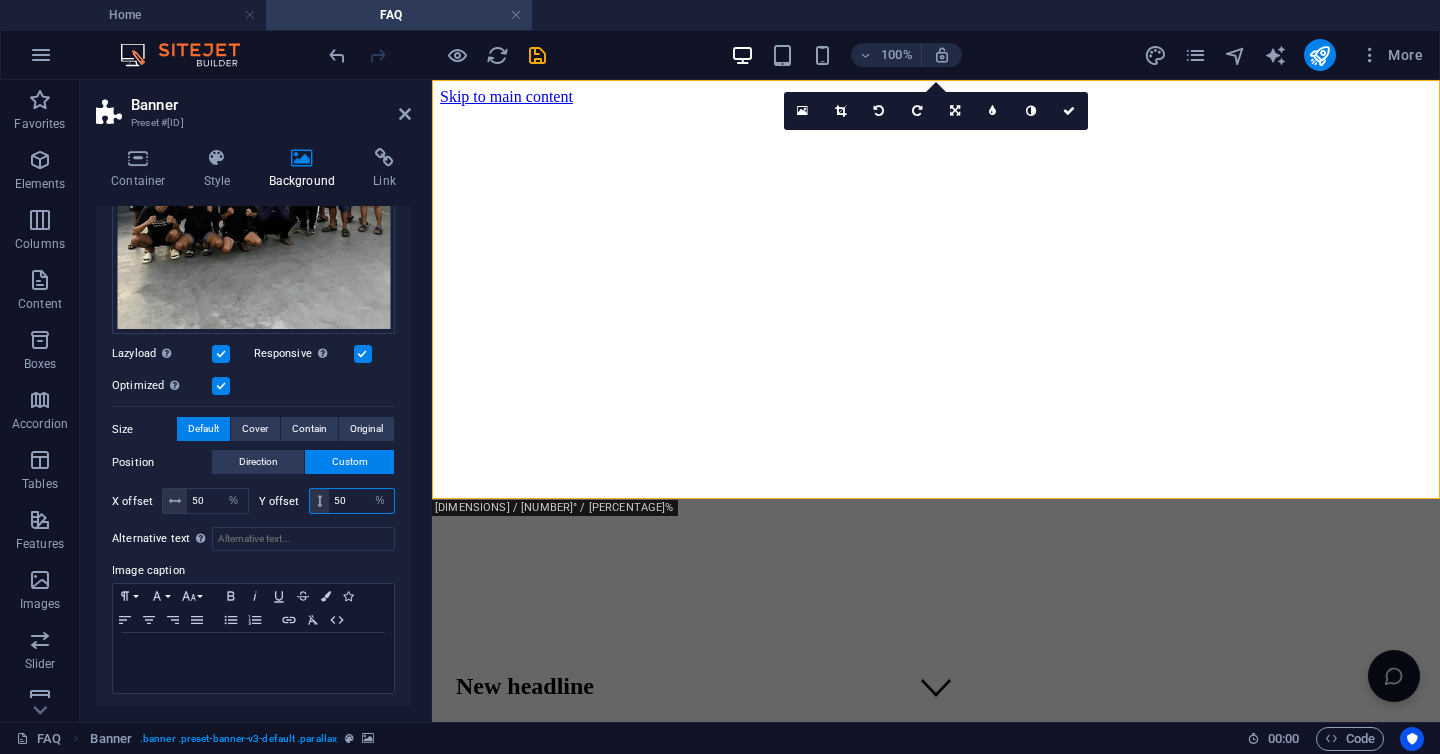 type on "5" 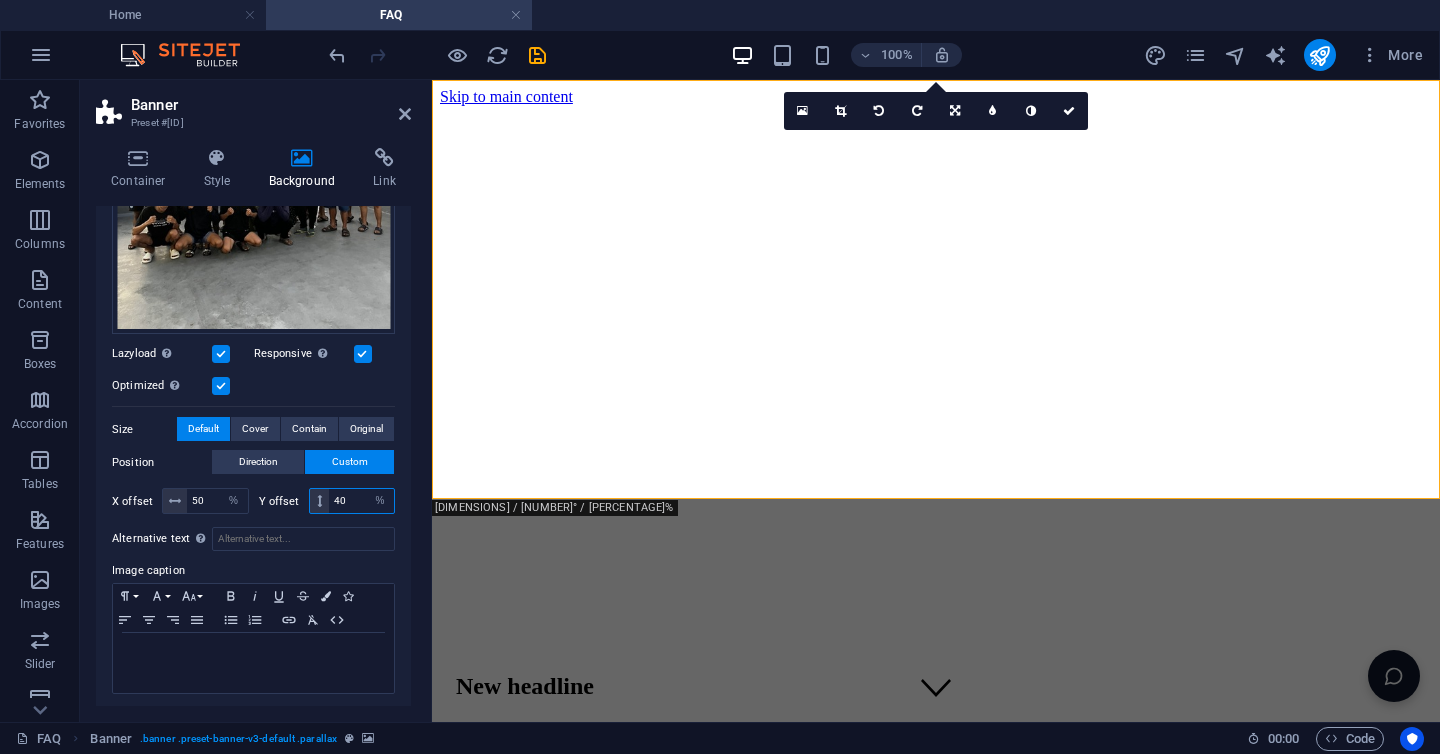 click on "40" at bounding box center [361, 501] 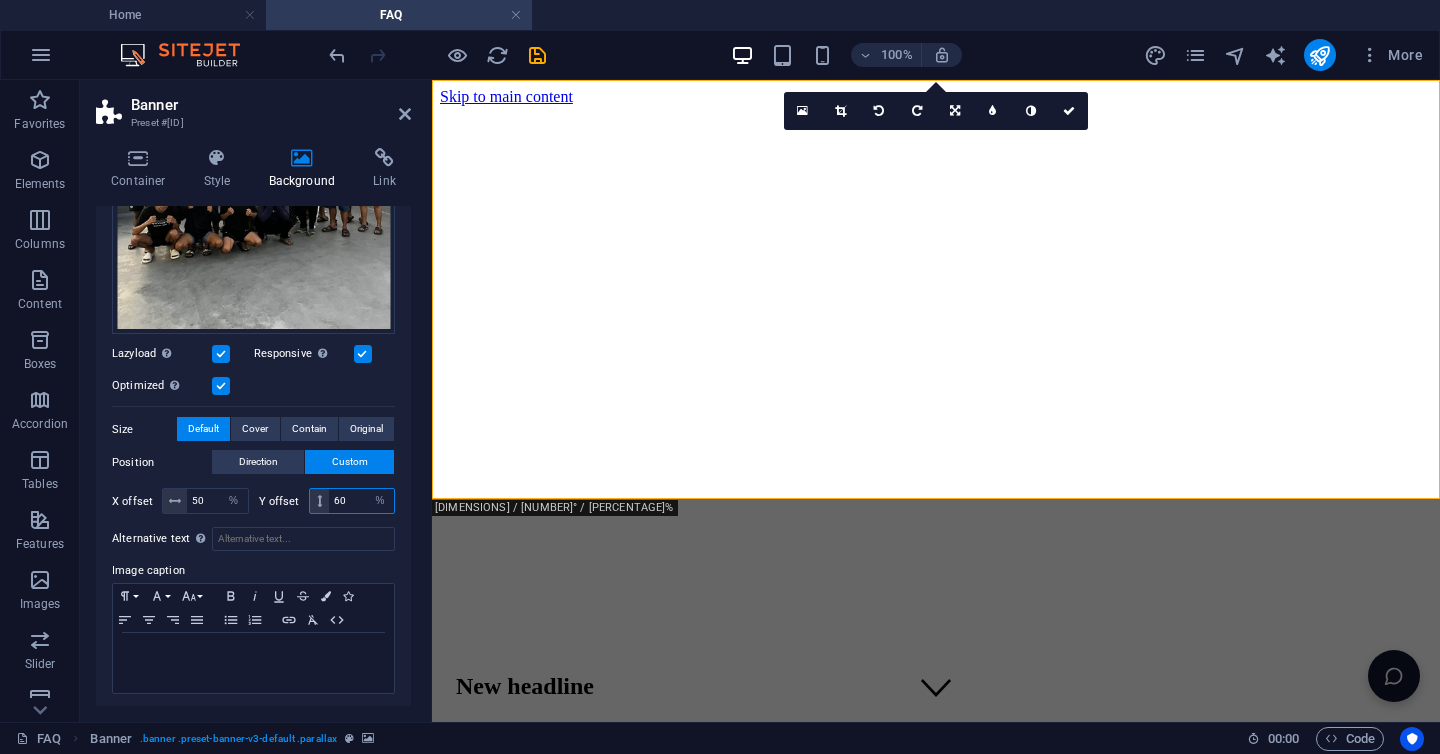 click on "60" at bounding box center [361, 501] 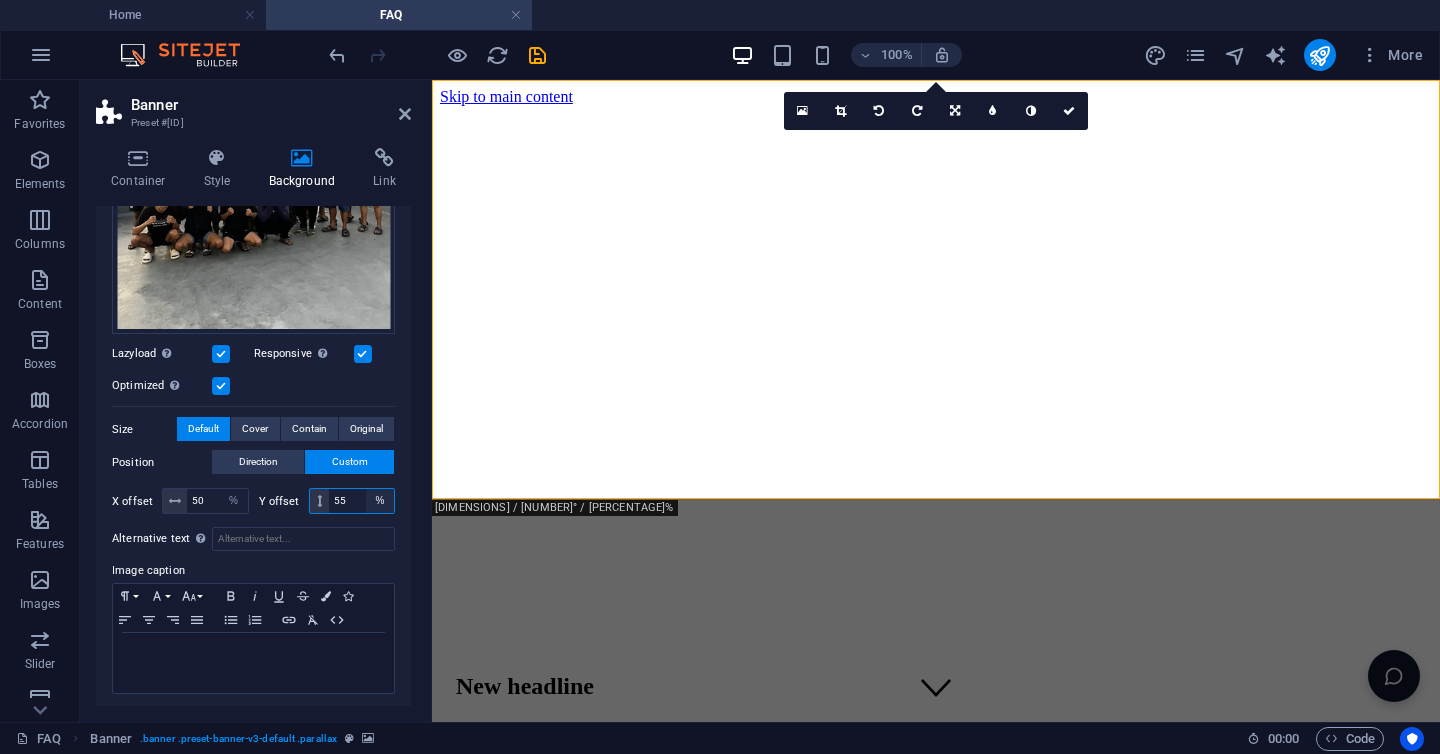 click on "px rem % vh vw" at bounding box center (380, 501) 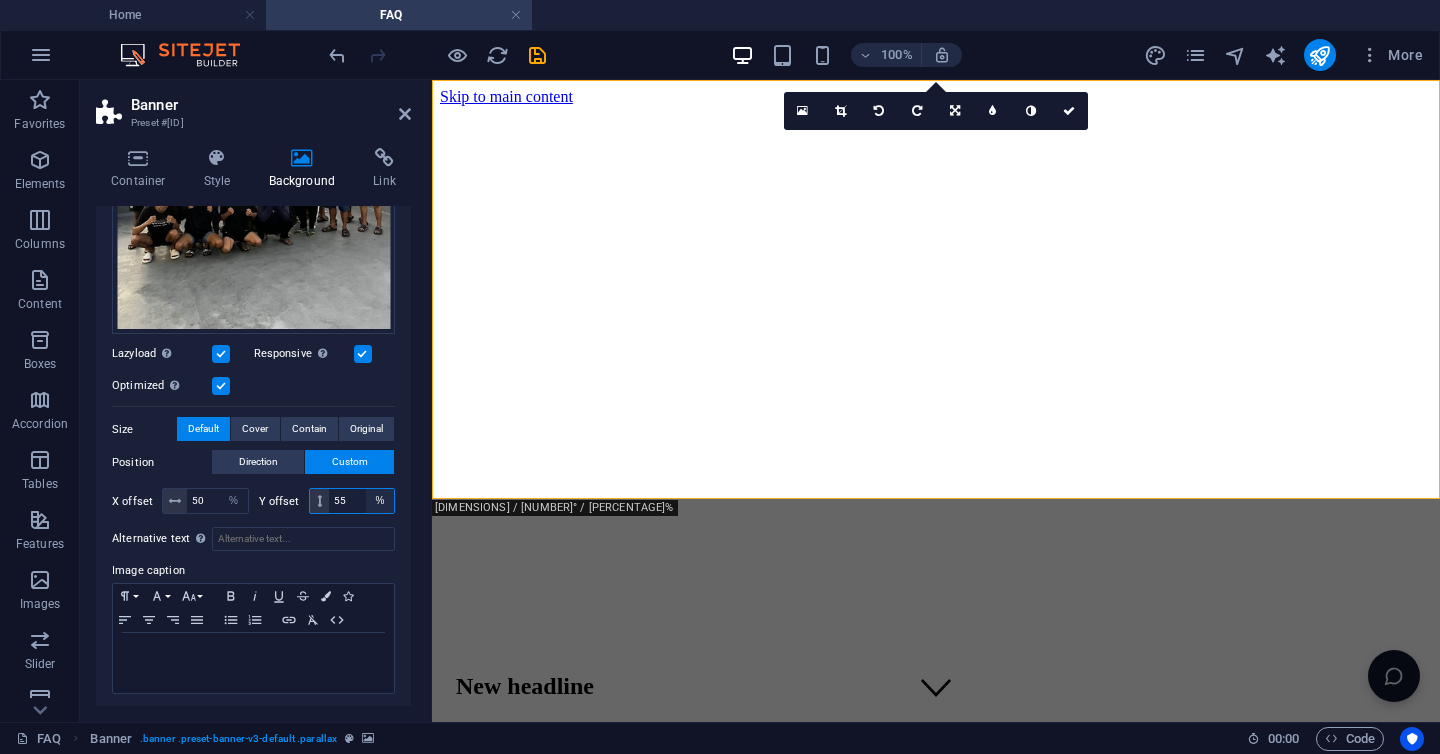 click on "px rem % vh vw" at bounding box center [380, 501] 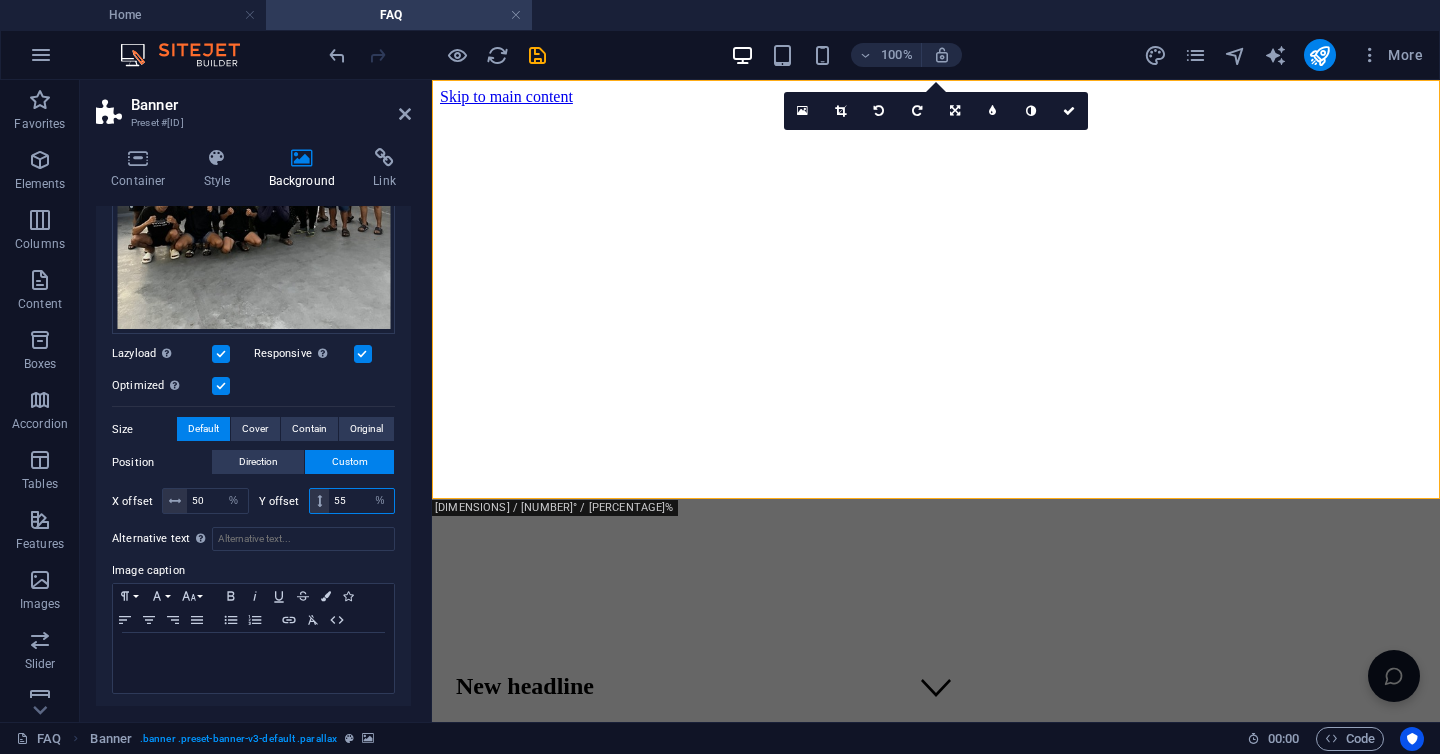 click on "55" at bounding box center (361, 501) 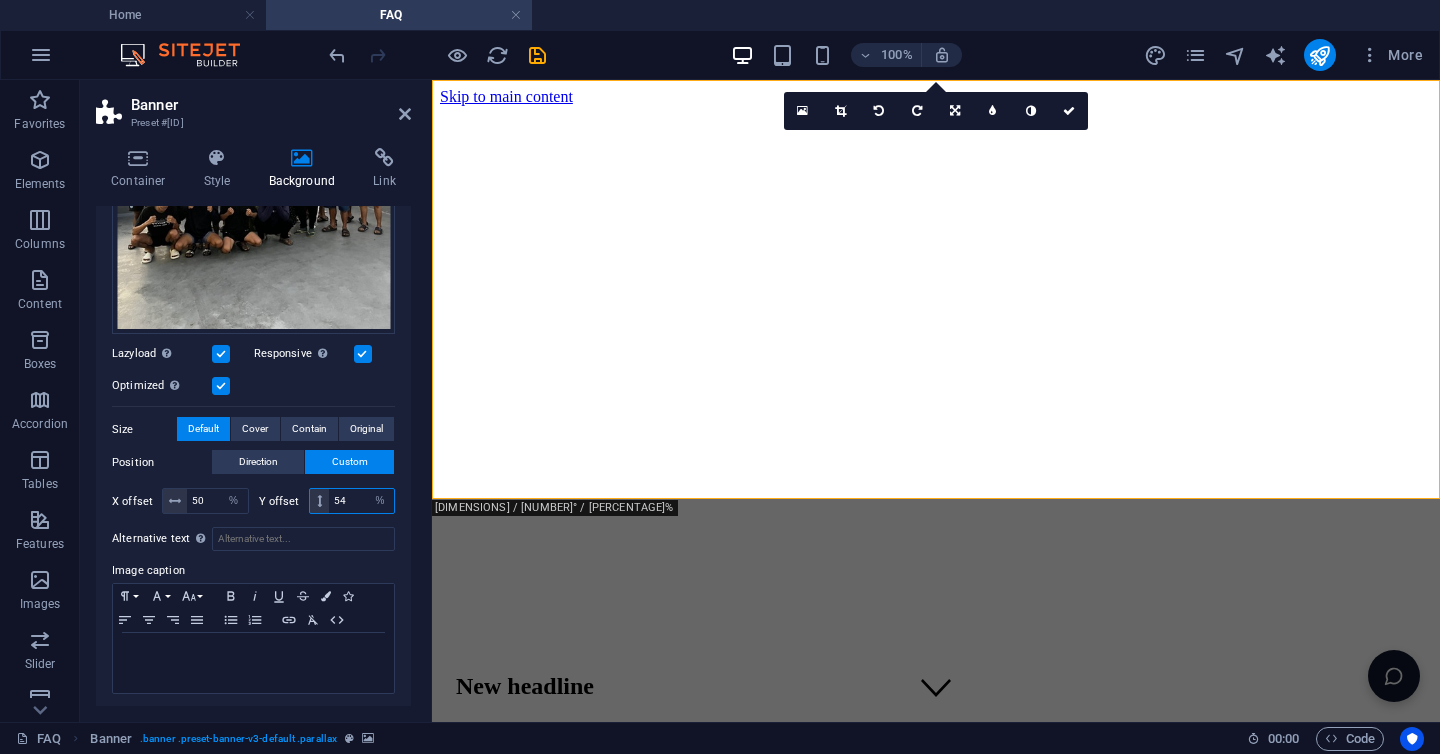 click on "54" at bounding box center (361, 501) 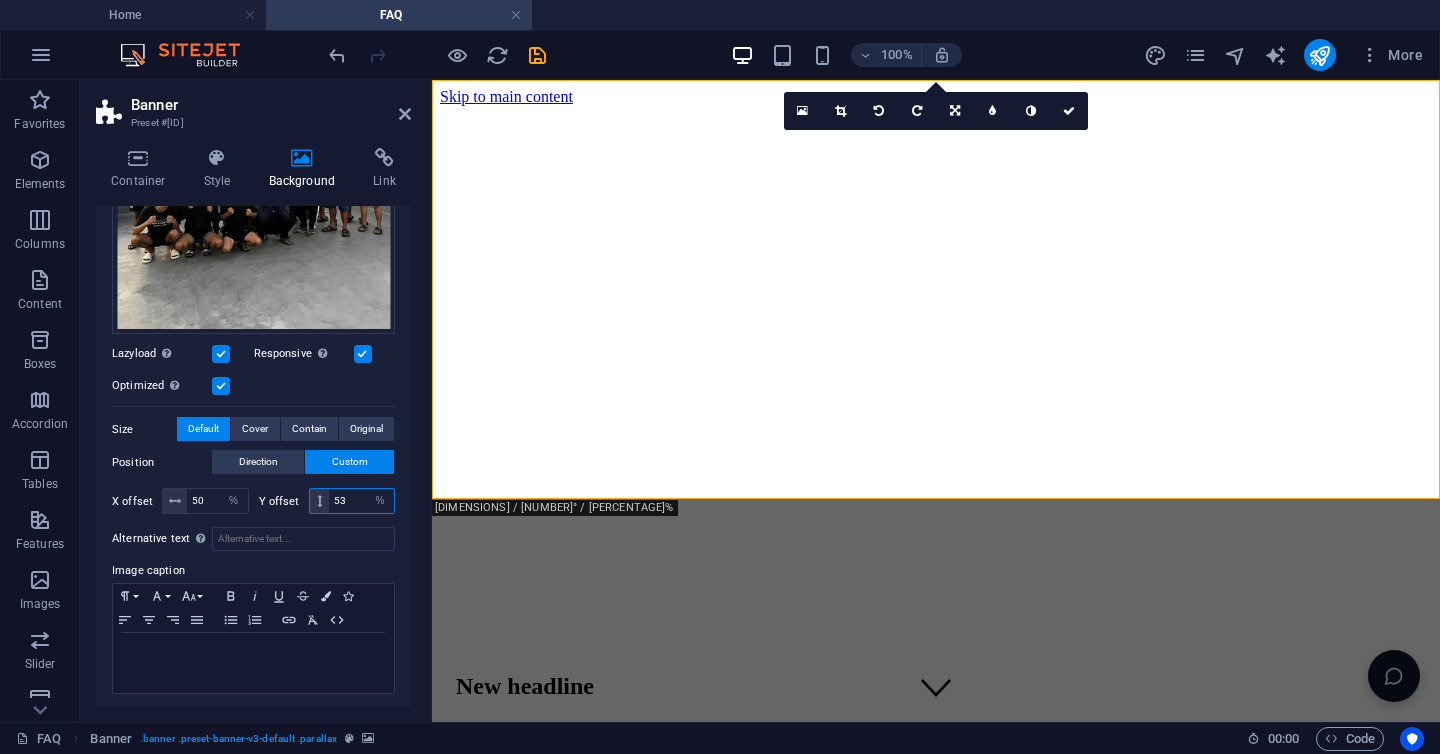 click on "53" at bounding box center [361, 501] 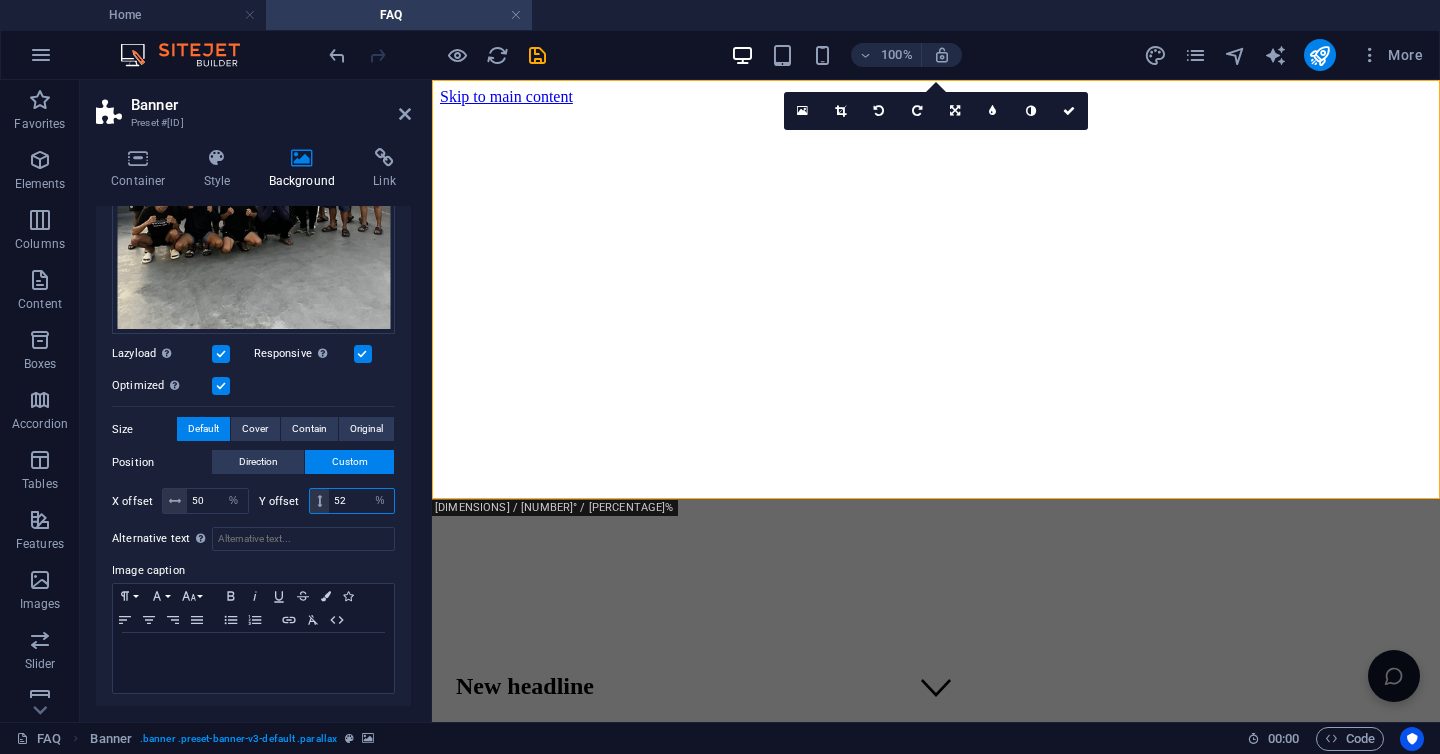 click on "52" at bounding box center (361, 501) 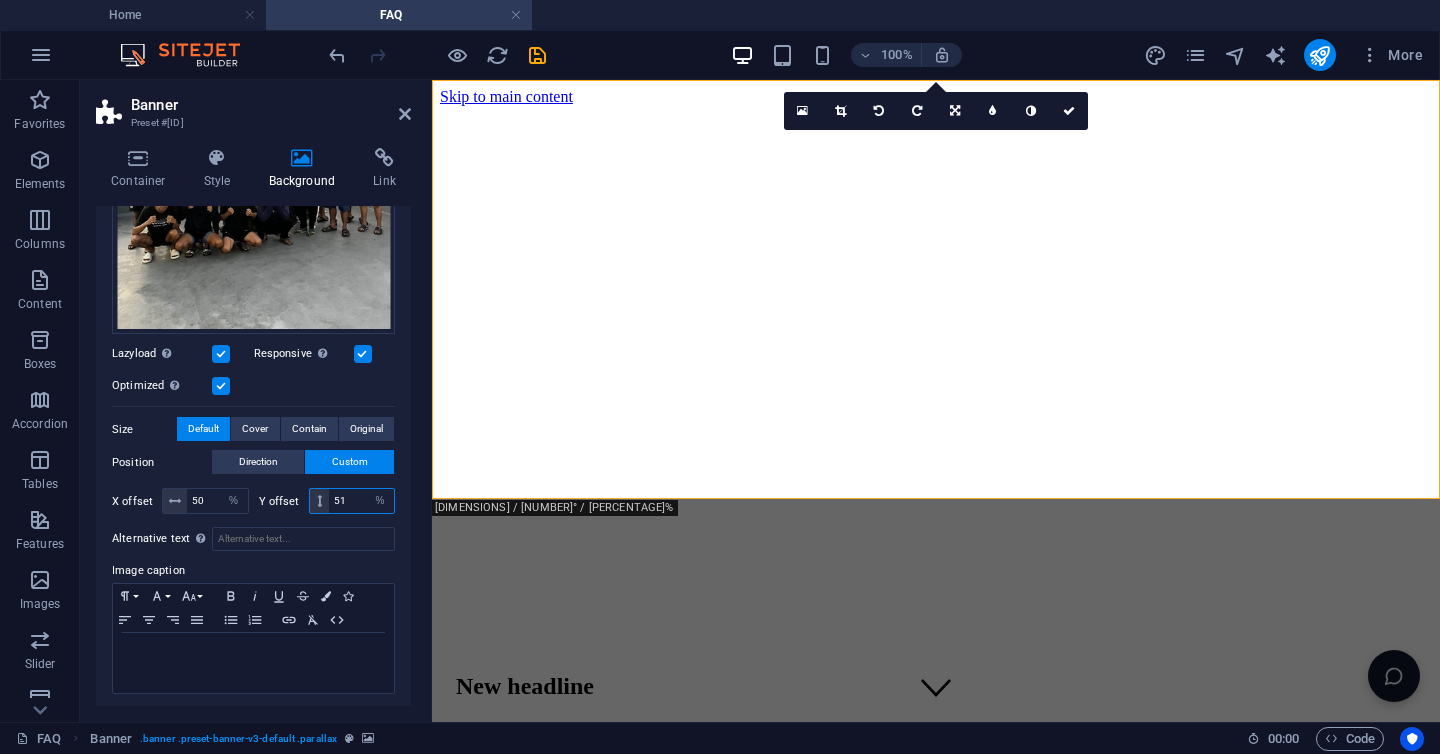 type on "51" 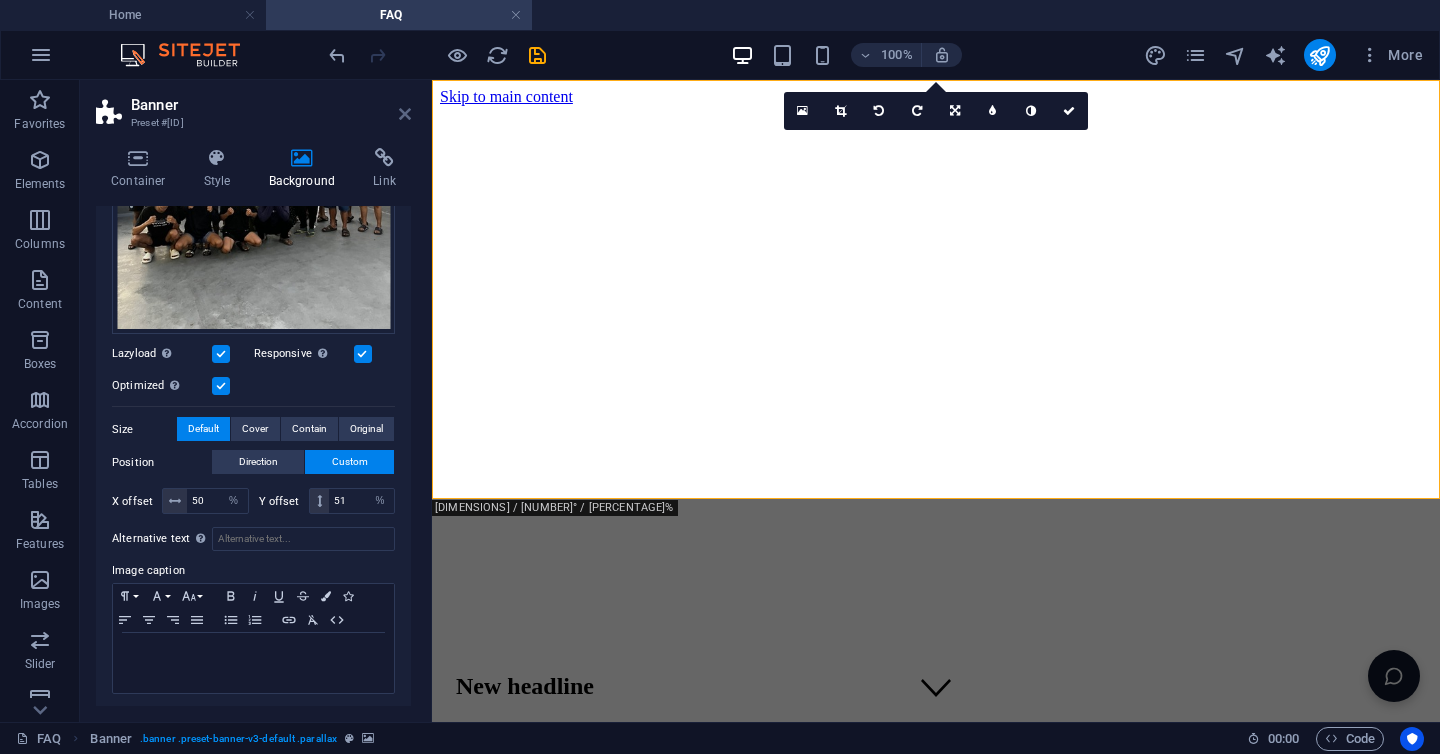 click at bounding box center (405, 114) 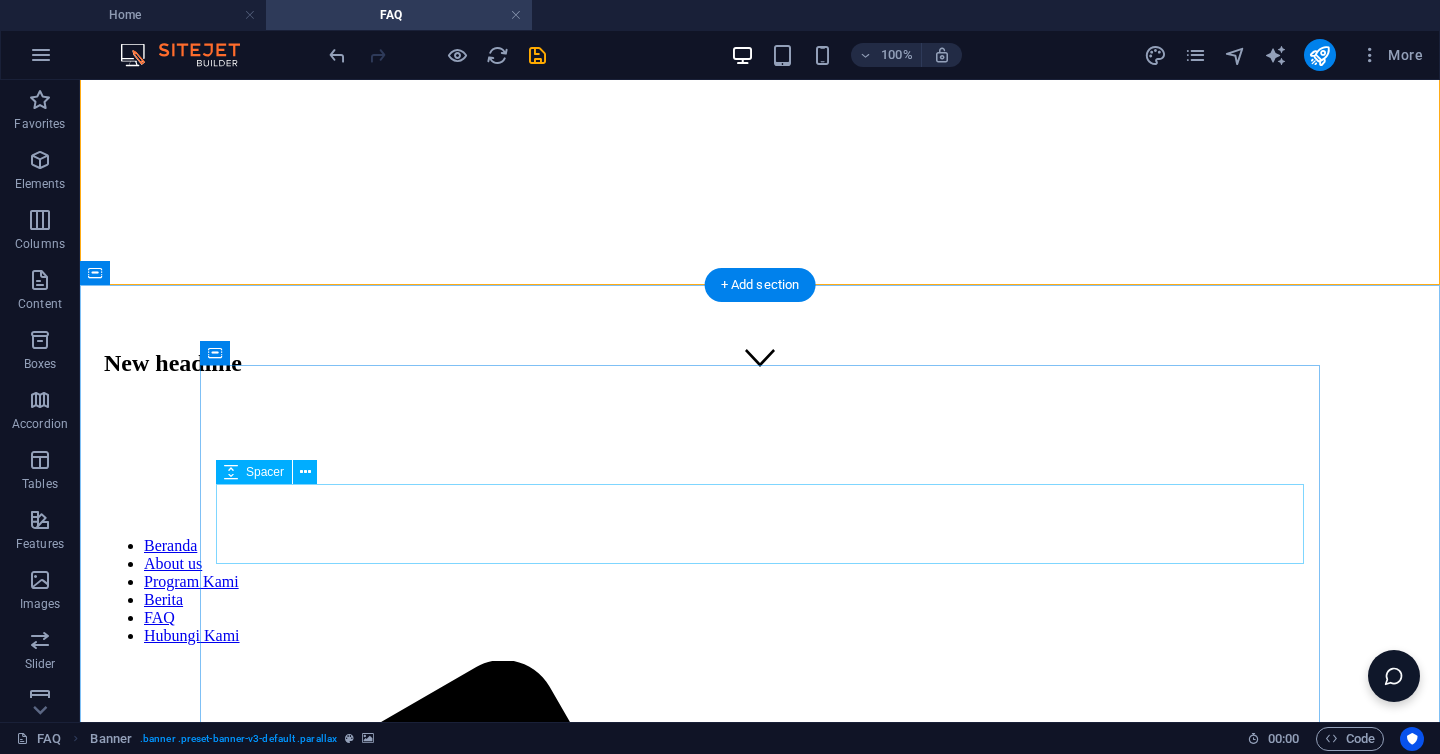 scroll, scrollTop: 0, scrollLeft: 0, axis: both 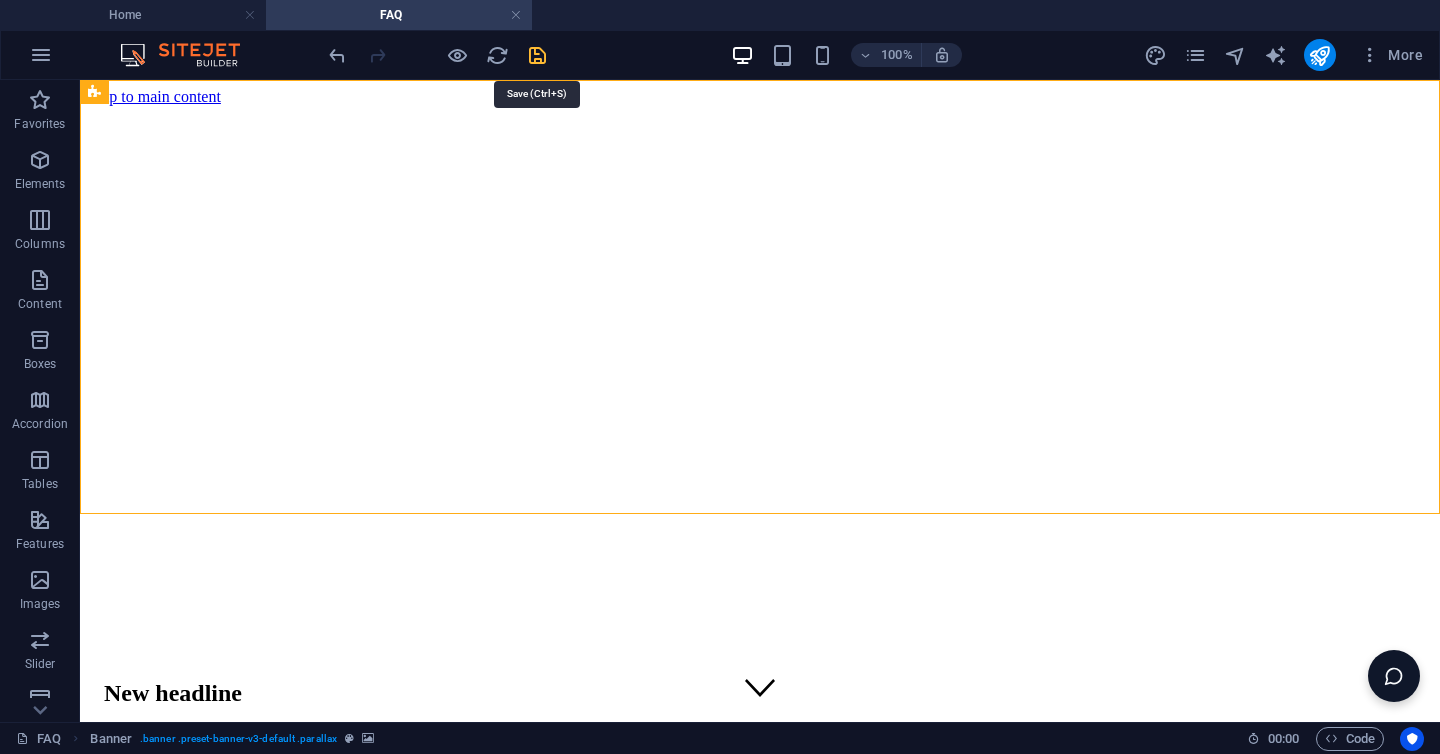 click at bounding box center (537, 55) 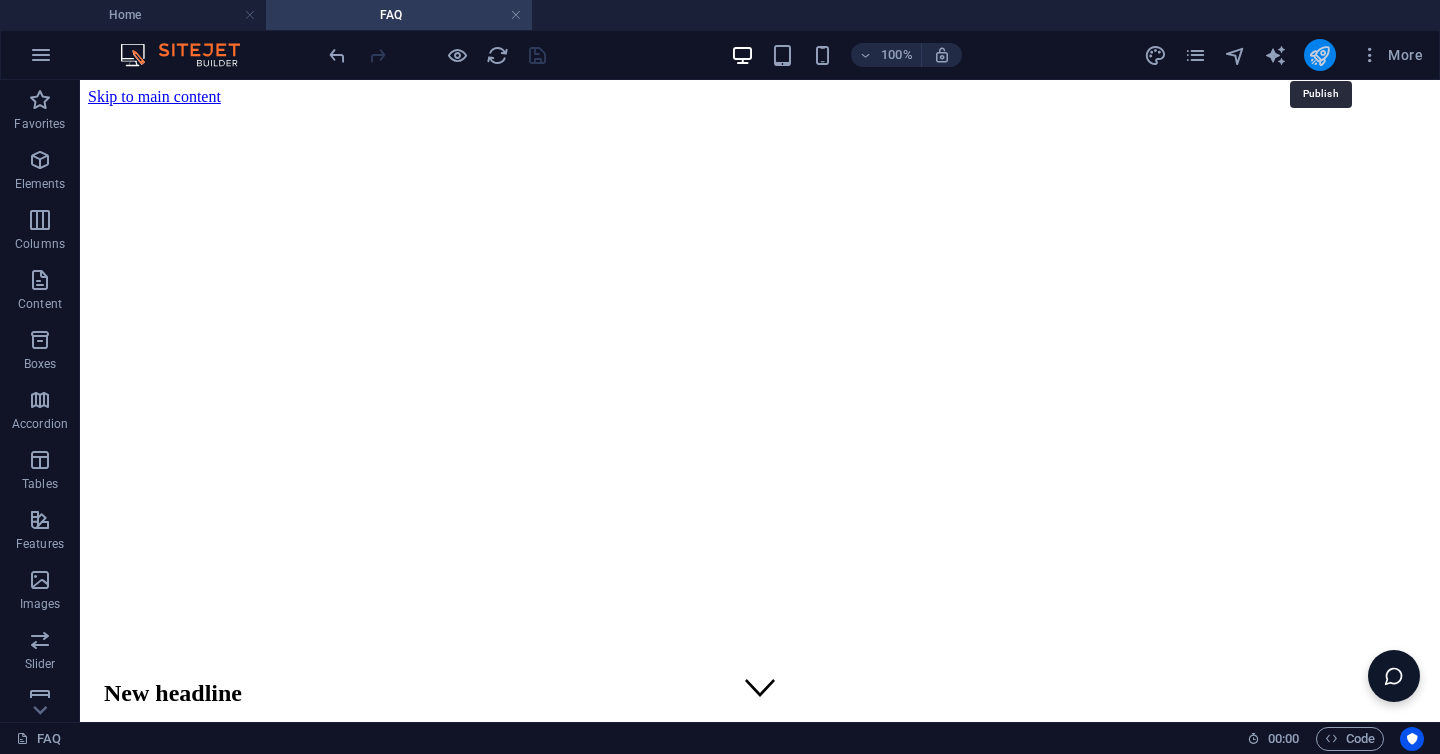 click at bounding box center (1319, 55) 